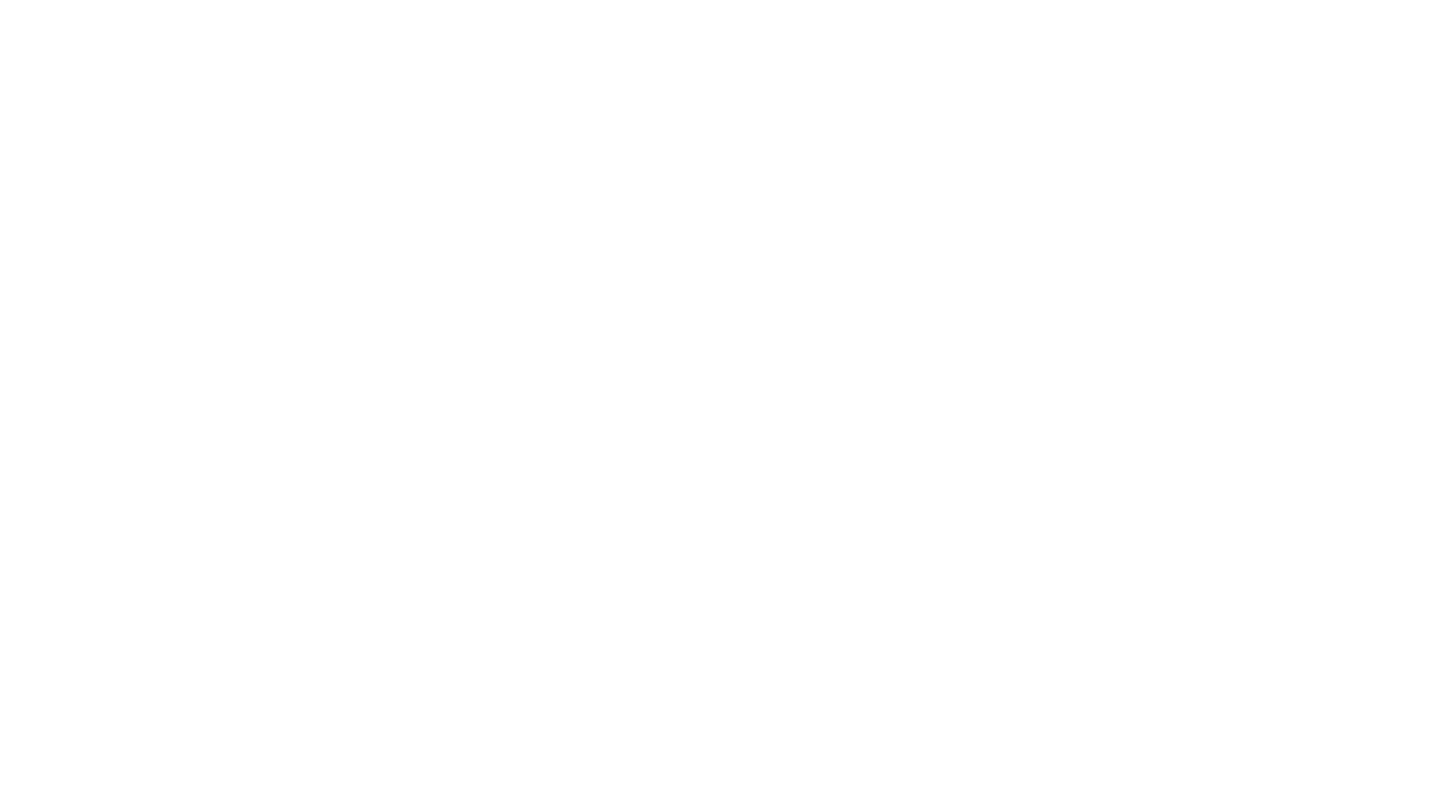 scroll, scrollTop: 0, scrollLeft: 0, axis: both 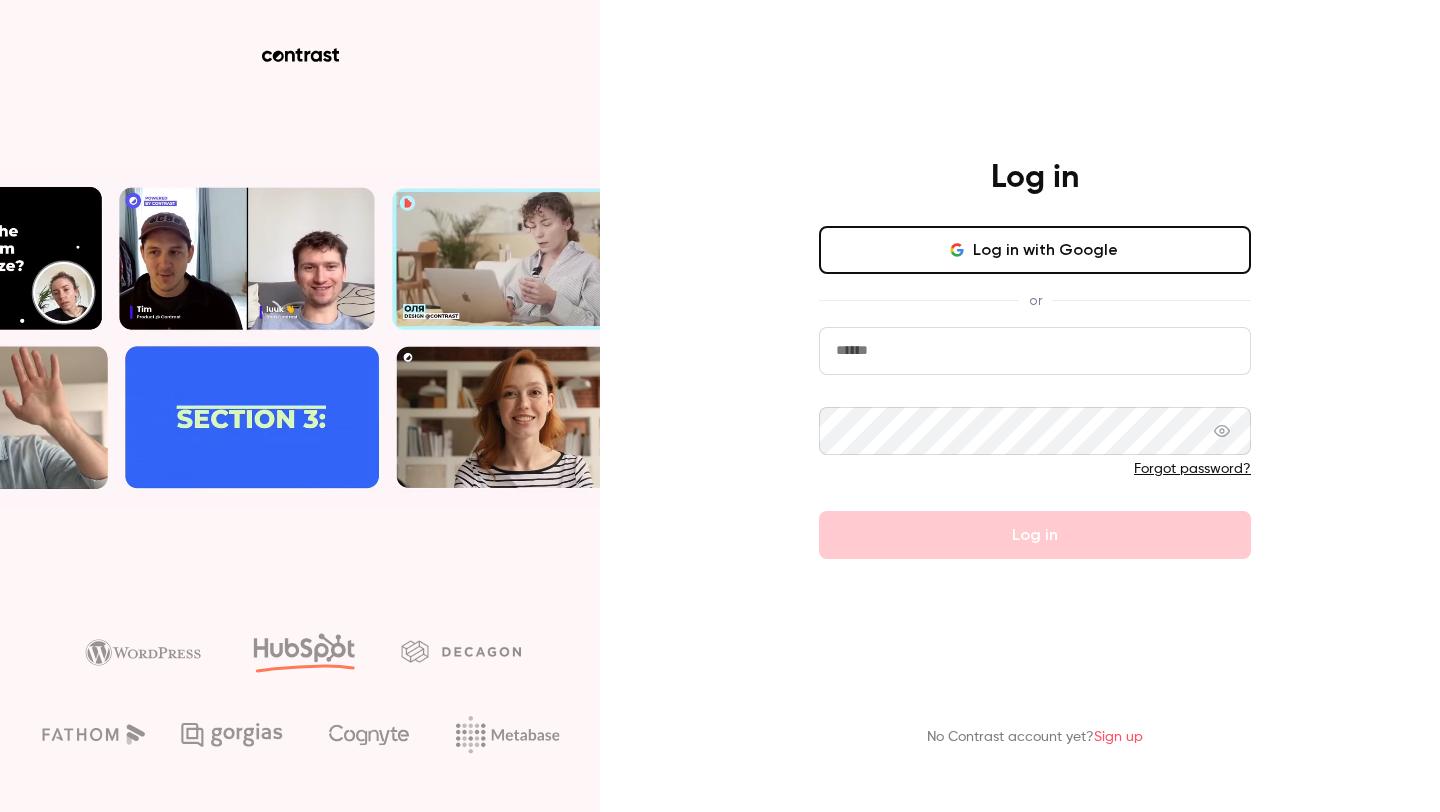 click on "Log in with Google" at bounding box center (1035, 250) 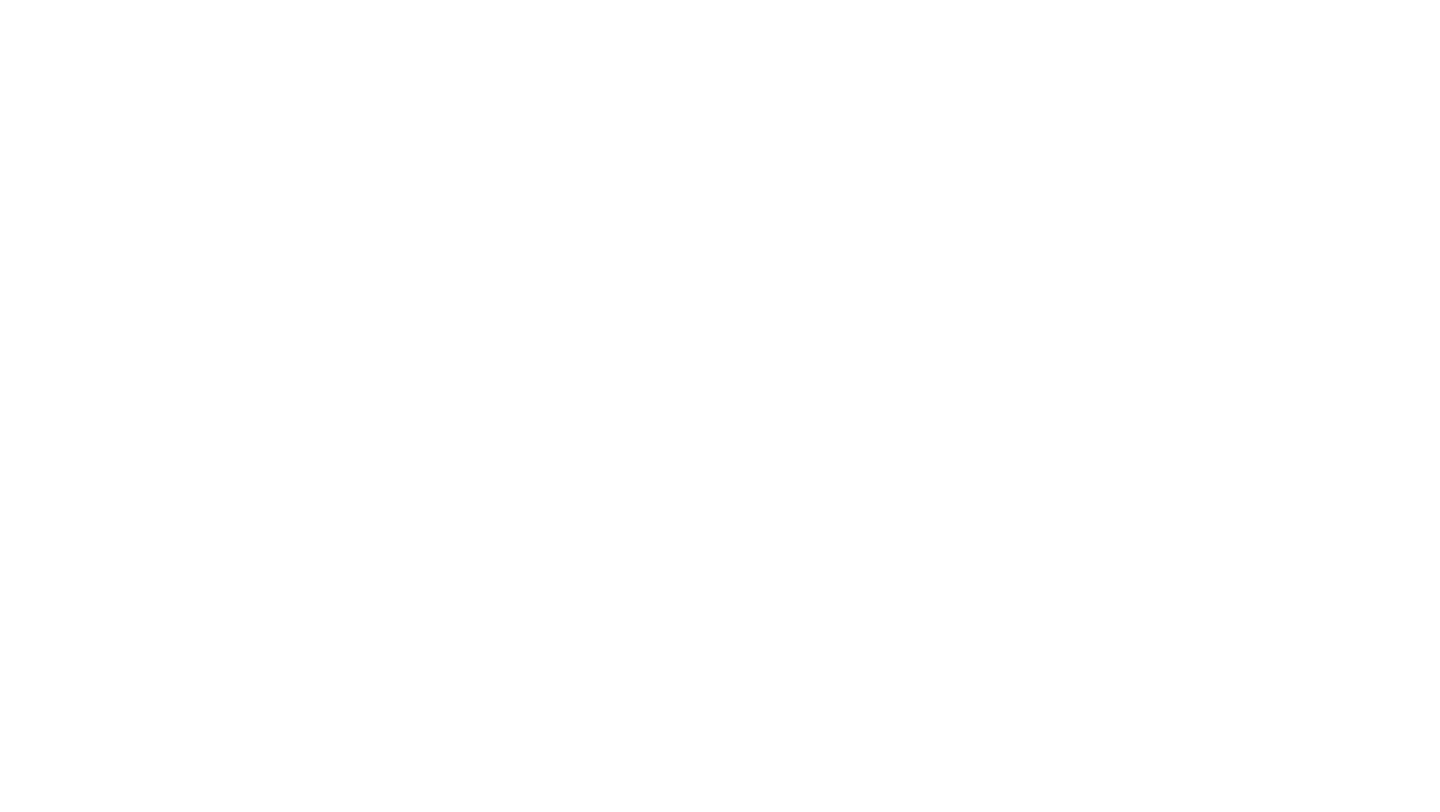 scroll, scrollTop: 0, scrollLeft: 0, axis: both 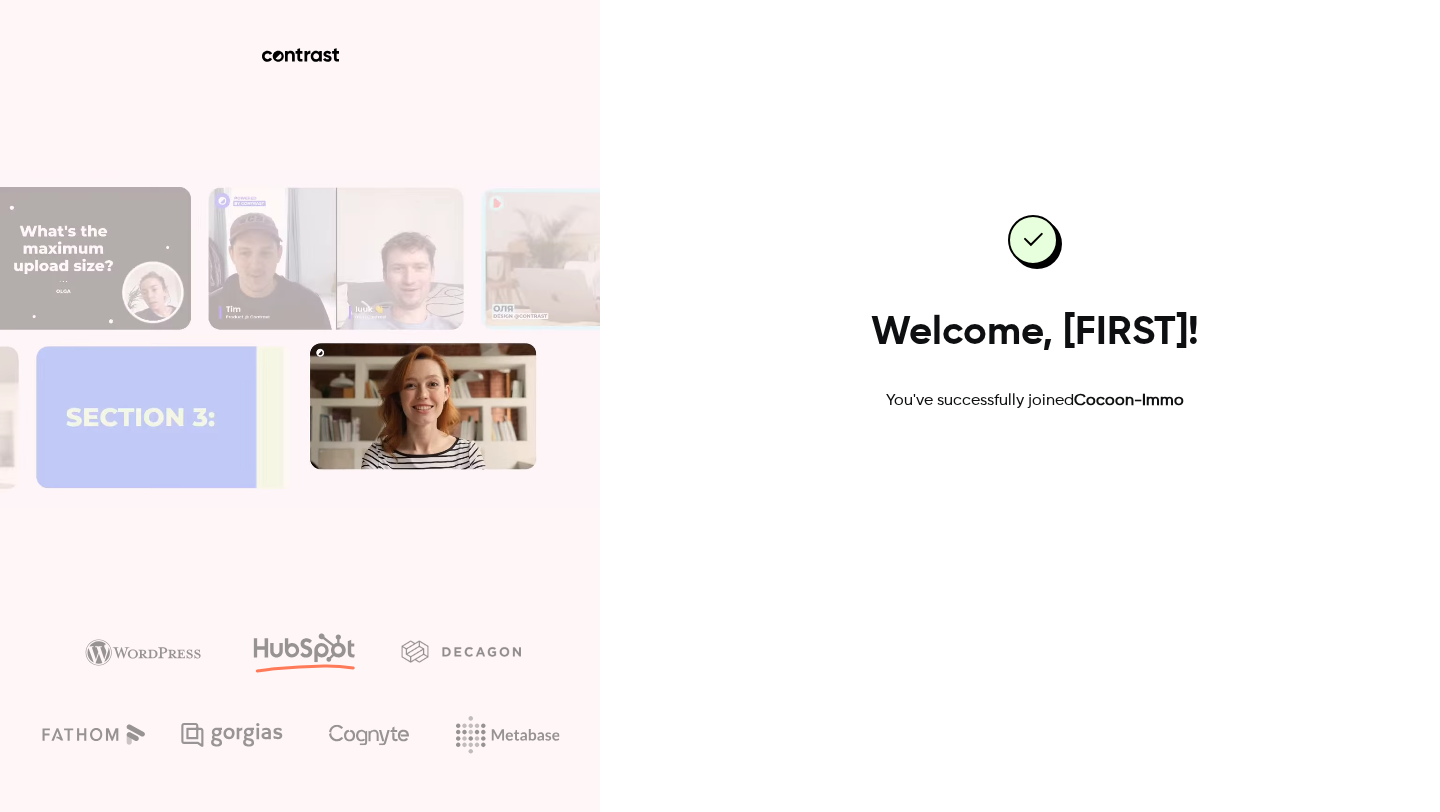 click on "Go to dashboard" at bounding box center (1035, 477) 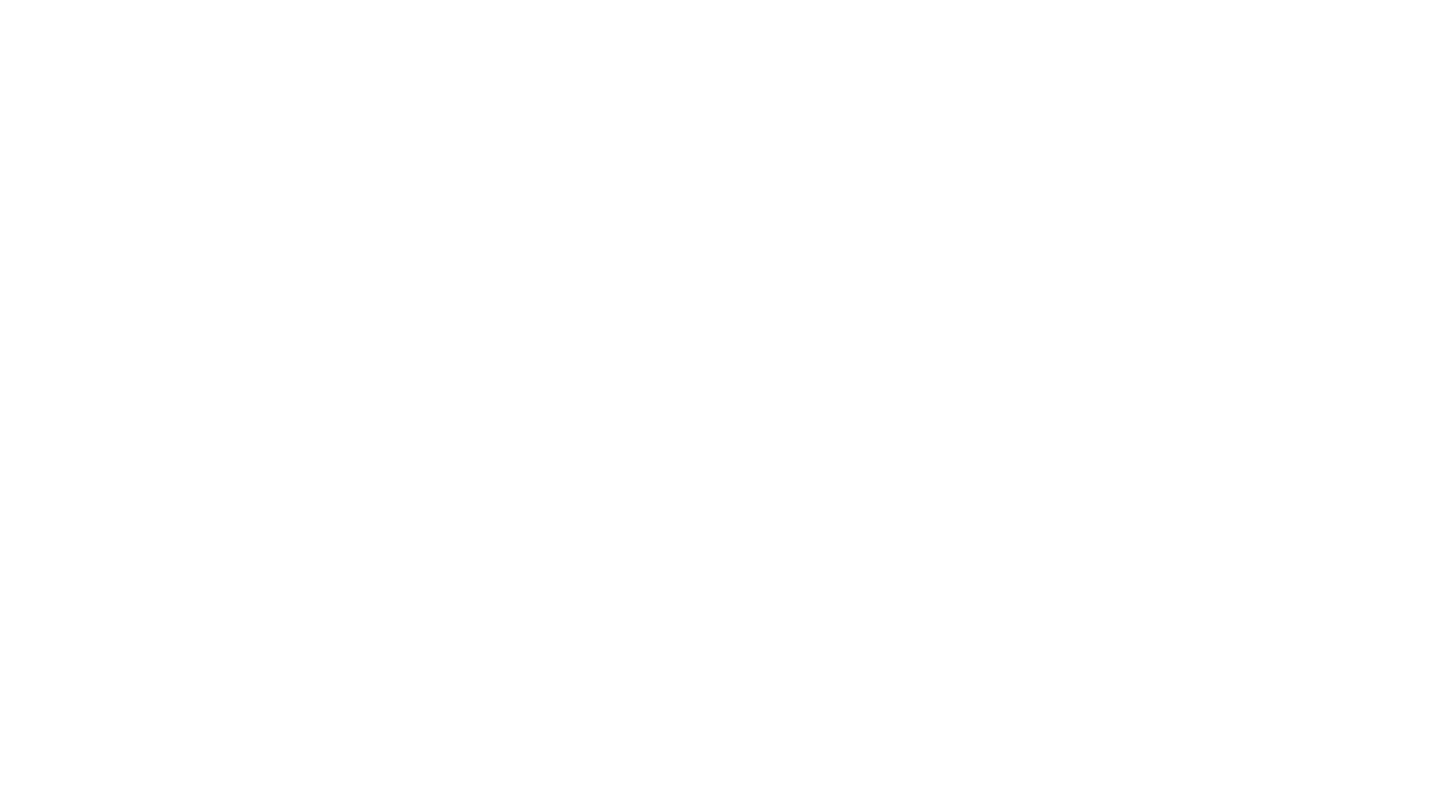 scroll, scrollTop: 0, scrollLeft: 0, axis: both 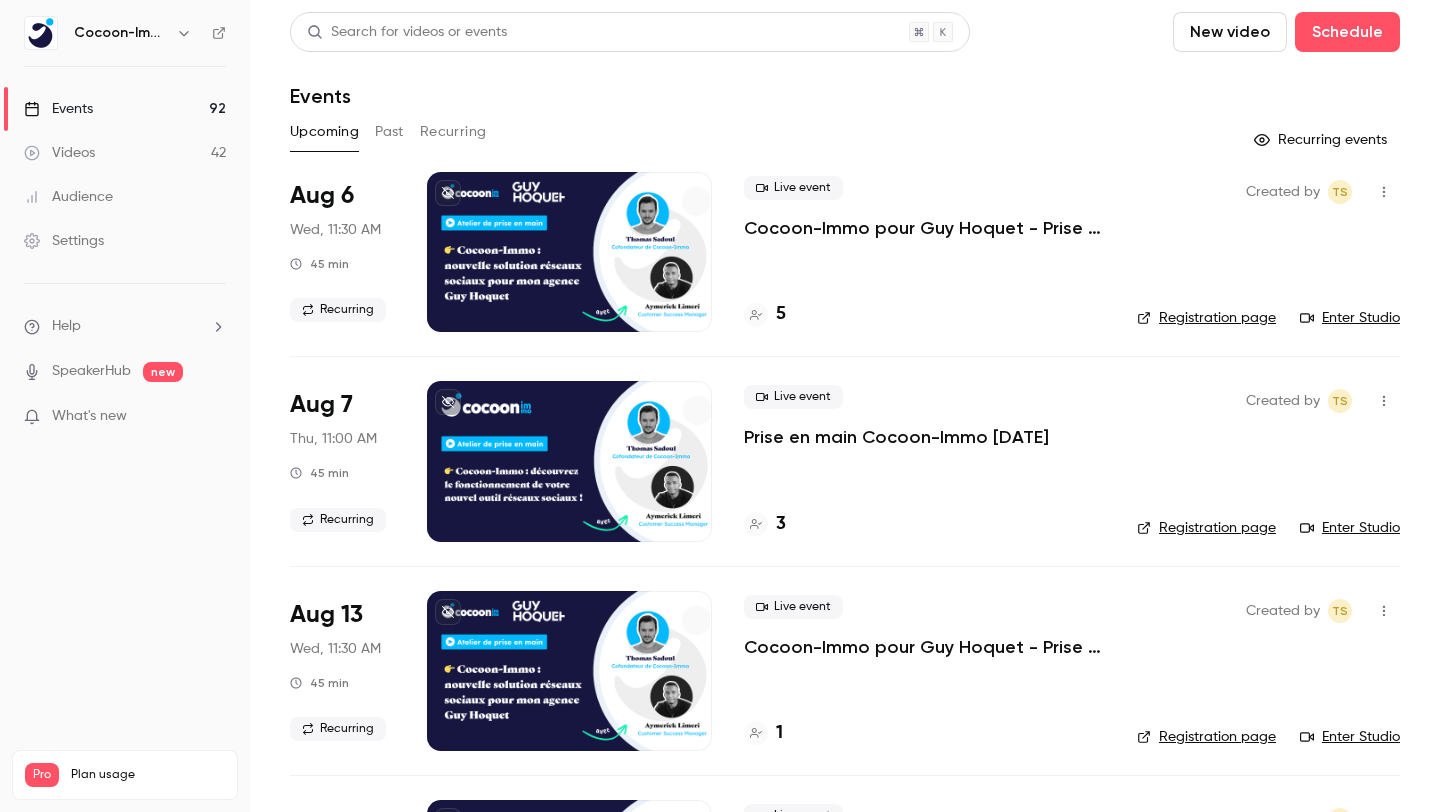 click on "Past" at bounding box center (389, 132) 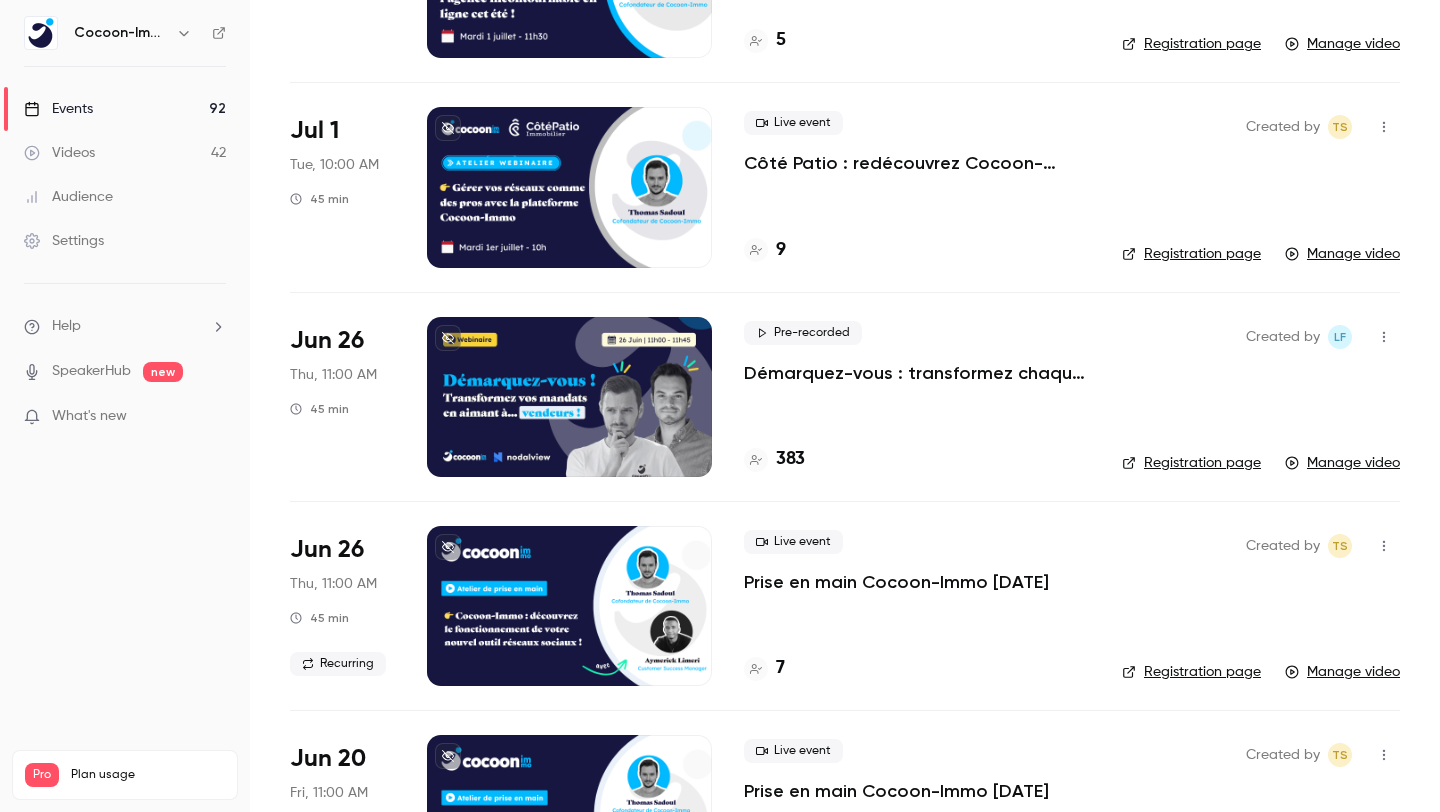 scroll, scrollTop: 2811, scrollLeft: 0, axis: vertical 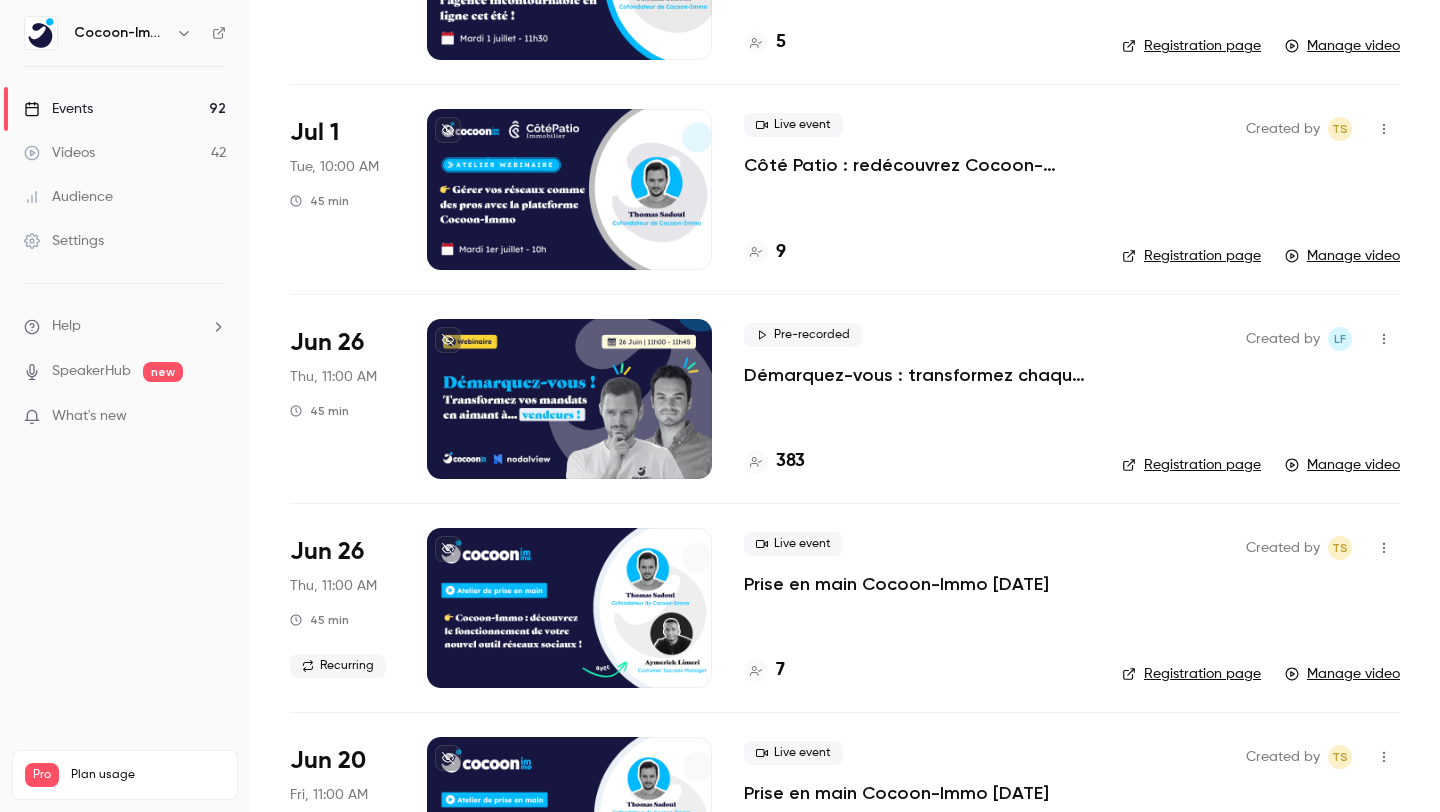 click at bounding box center (569, 399) 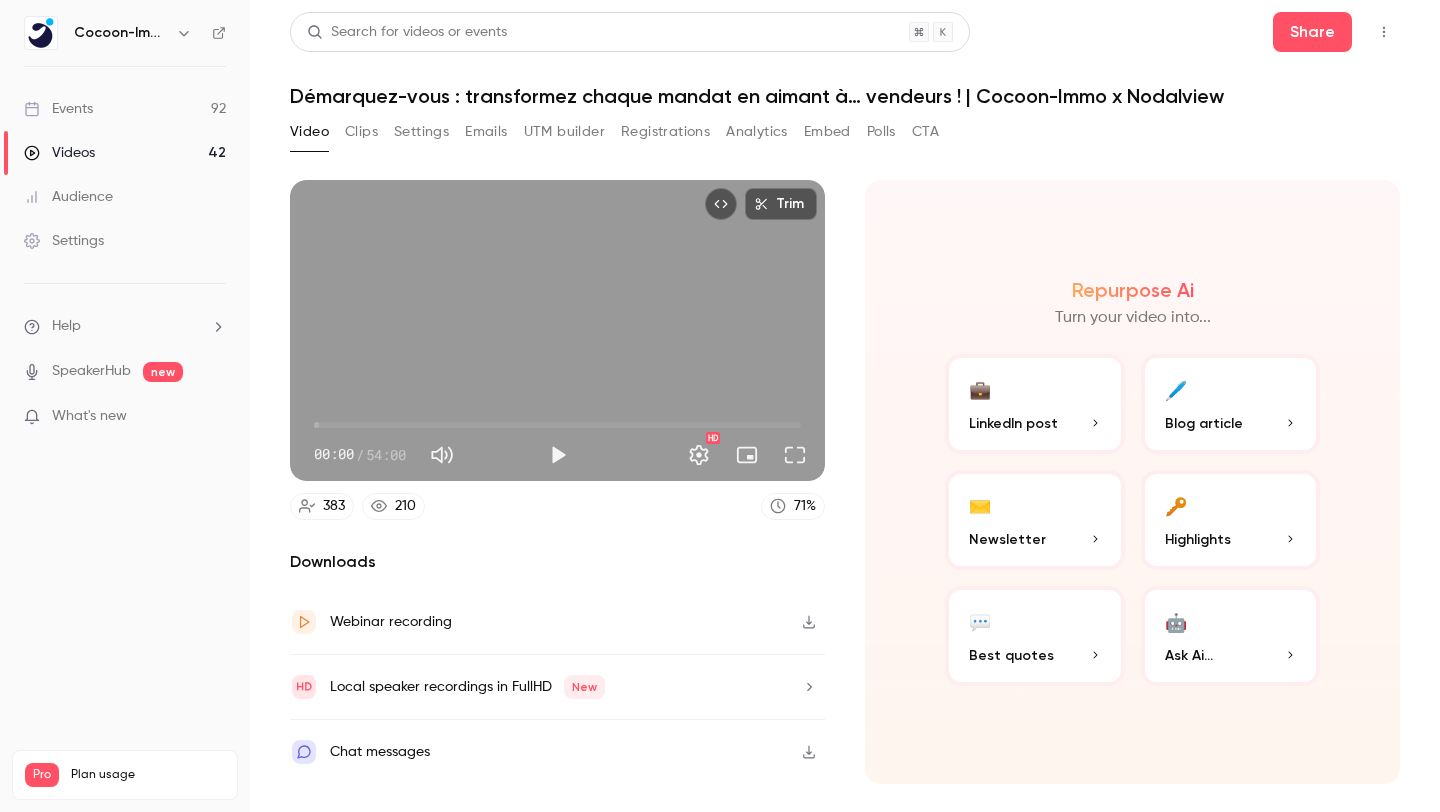 click on "Clips" at bounding box center [361, 132] 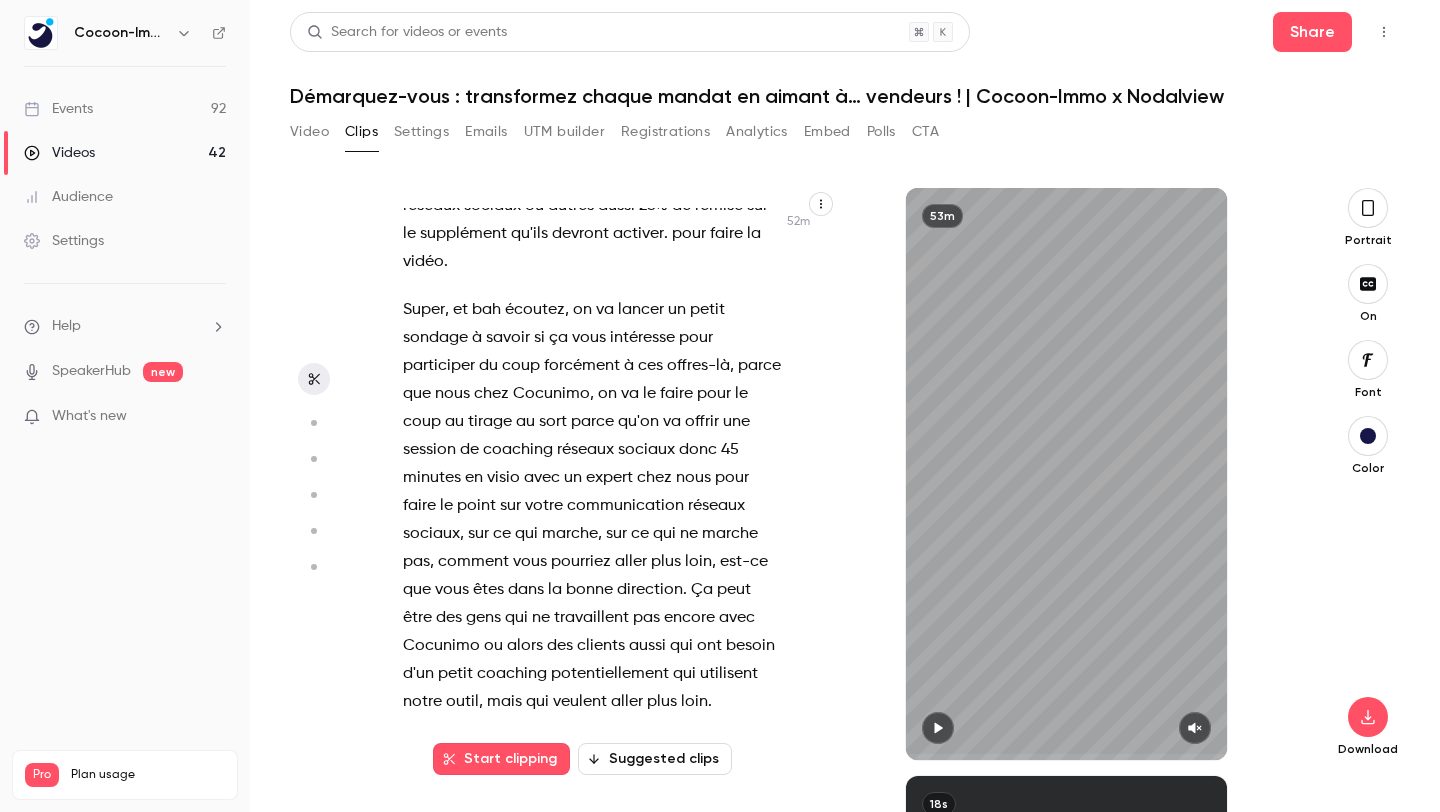 scroll, scrollTop: 50006, scrollLeft: 0, axis: vertical 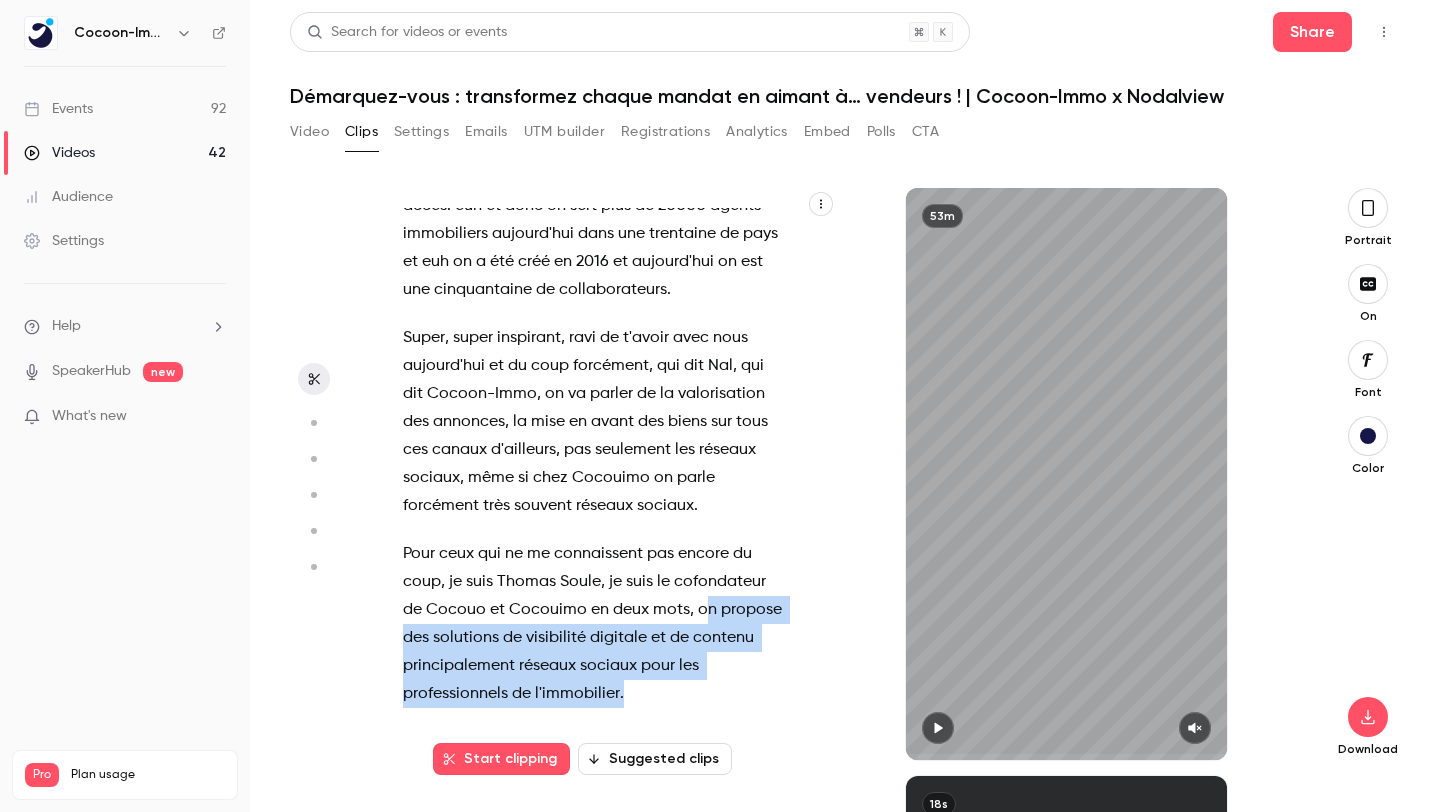 drag, startPoint x: 699, startPoint y: 607, endPoint x: 689, endPoint y: 696, distance: 89.560036 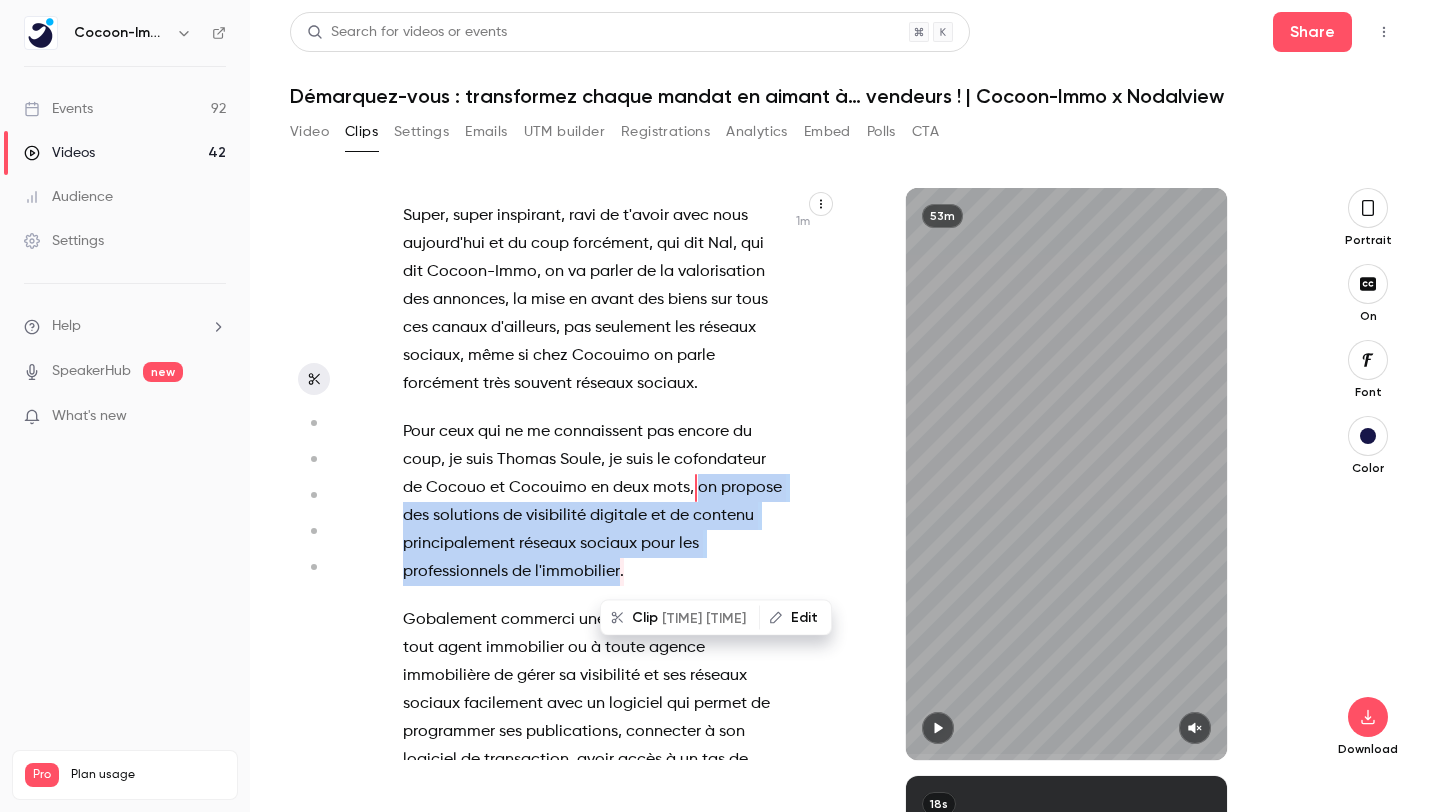 scroll, scrollTop: 1516, scrollLeft: 0, axis: vertical 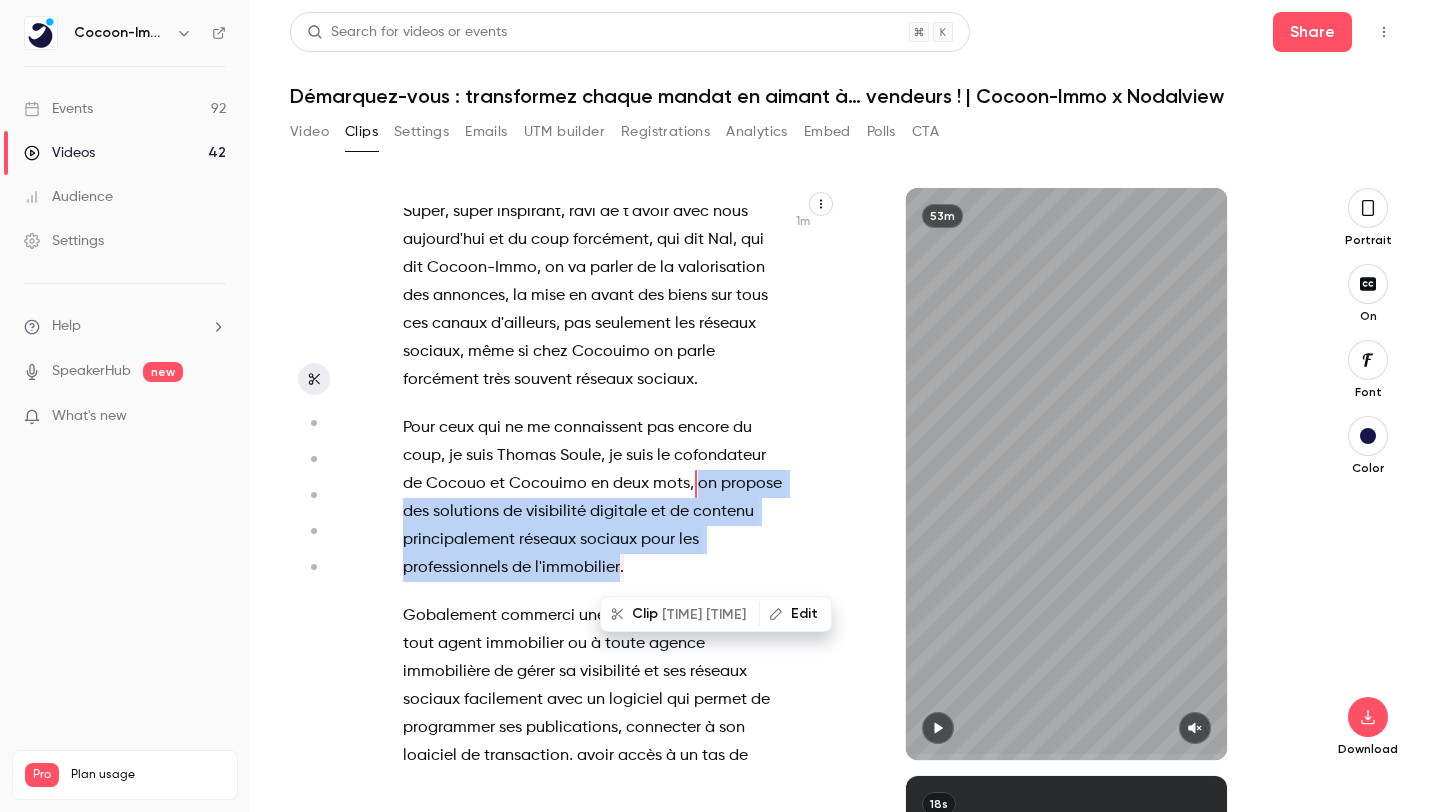 copy on "on propose des solutions de visibilité digitale et de contenu principalement réseaux sociaux pour les professionnels de l'immobilier" 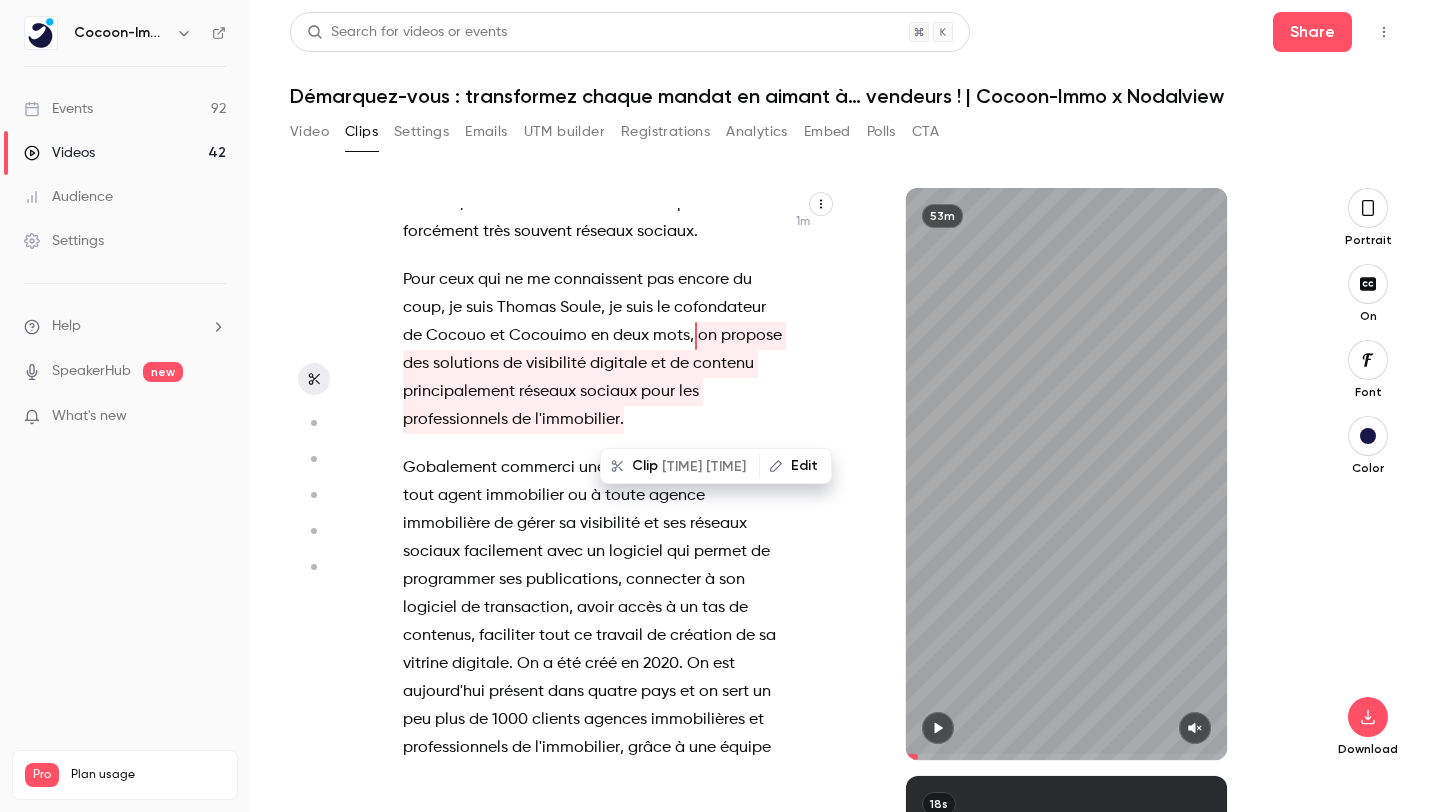 click on "tout" at bounding box center [554, 636] 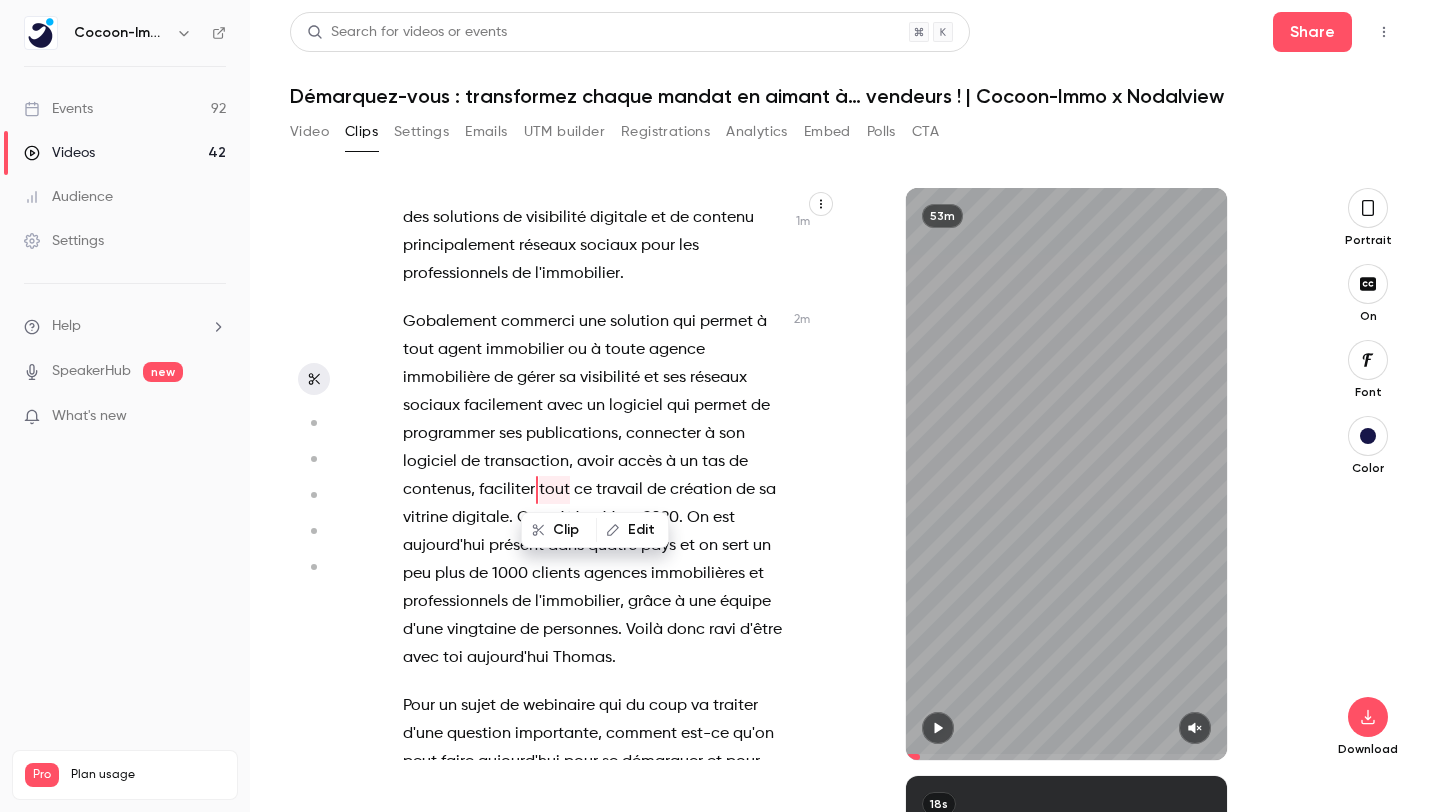 scroll, scrollTop: 1816, scrollLeft: 0, axis: vertical 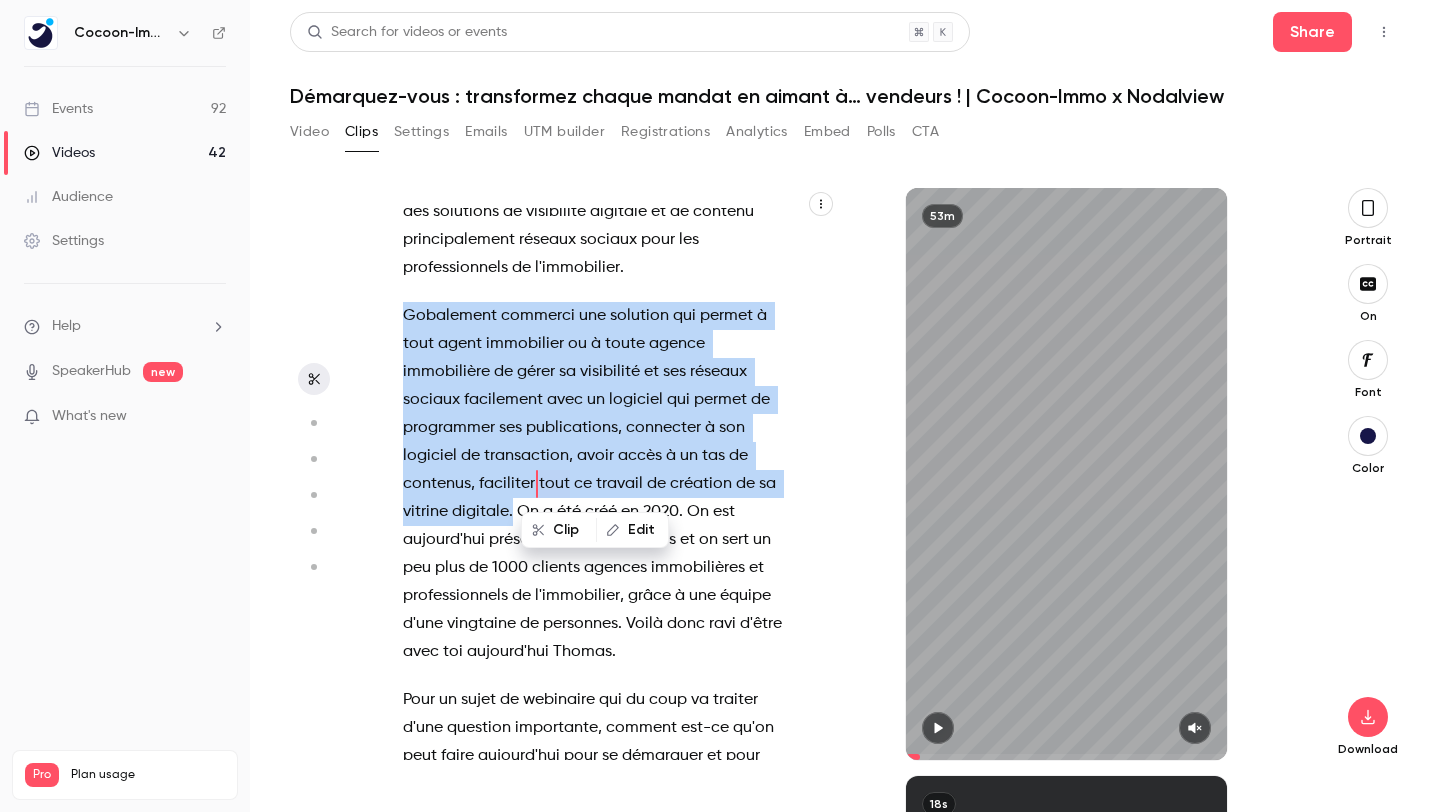 drag, startPoint x: 402, startPoint y: 315, endPoint x: 513, endPoint y: 514, distance: 227.864 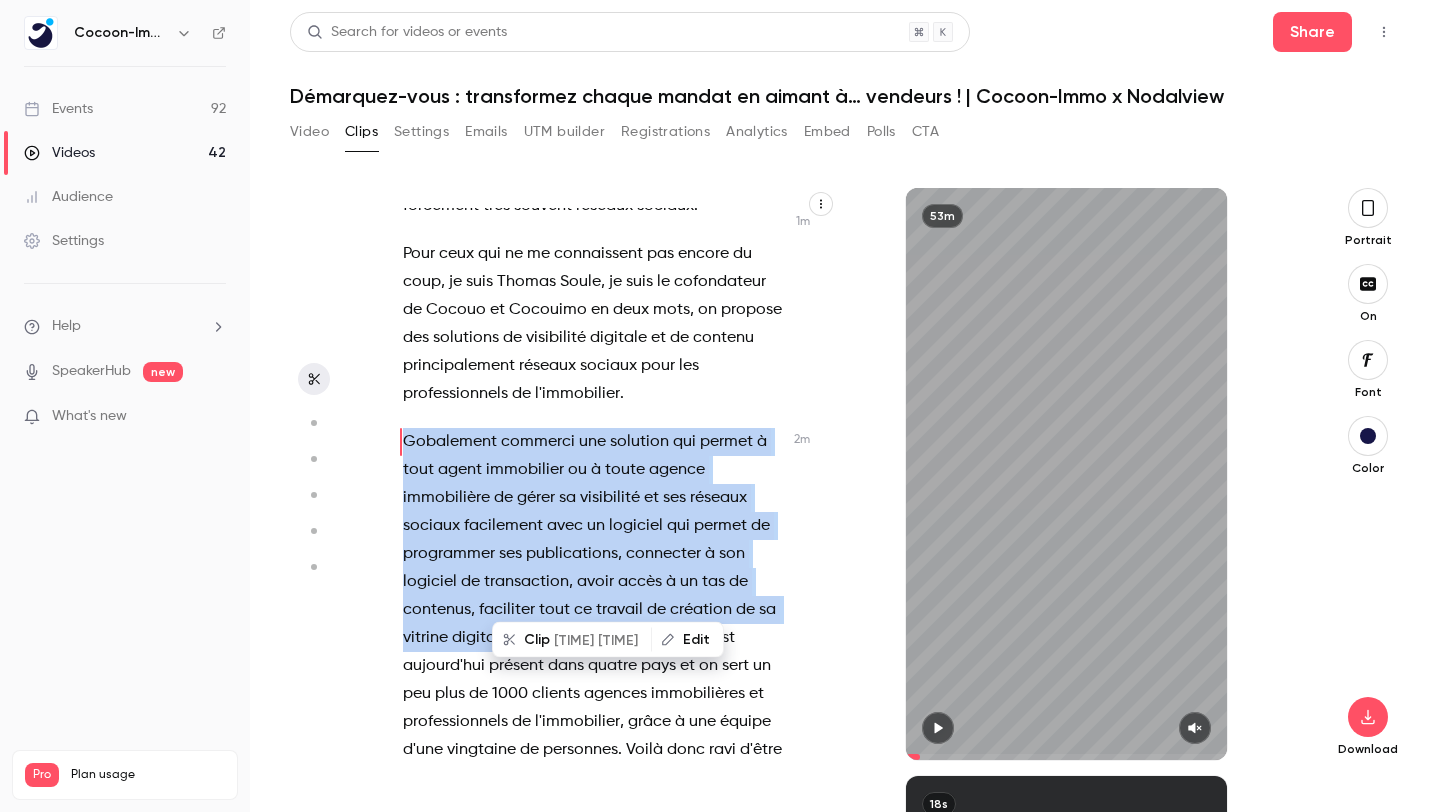 scroll, scrollTop: 1648, scrollLeft: 0, axis: vertical 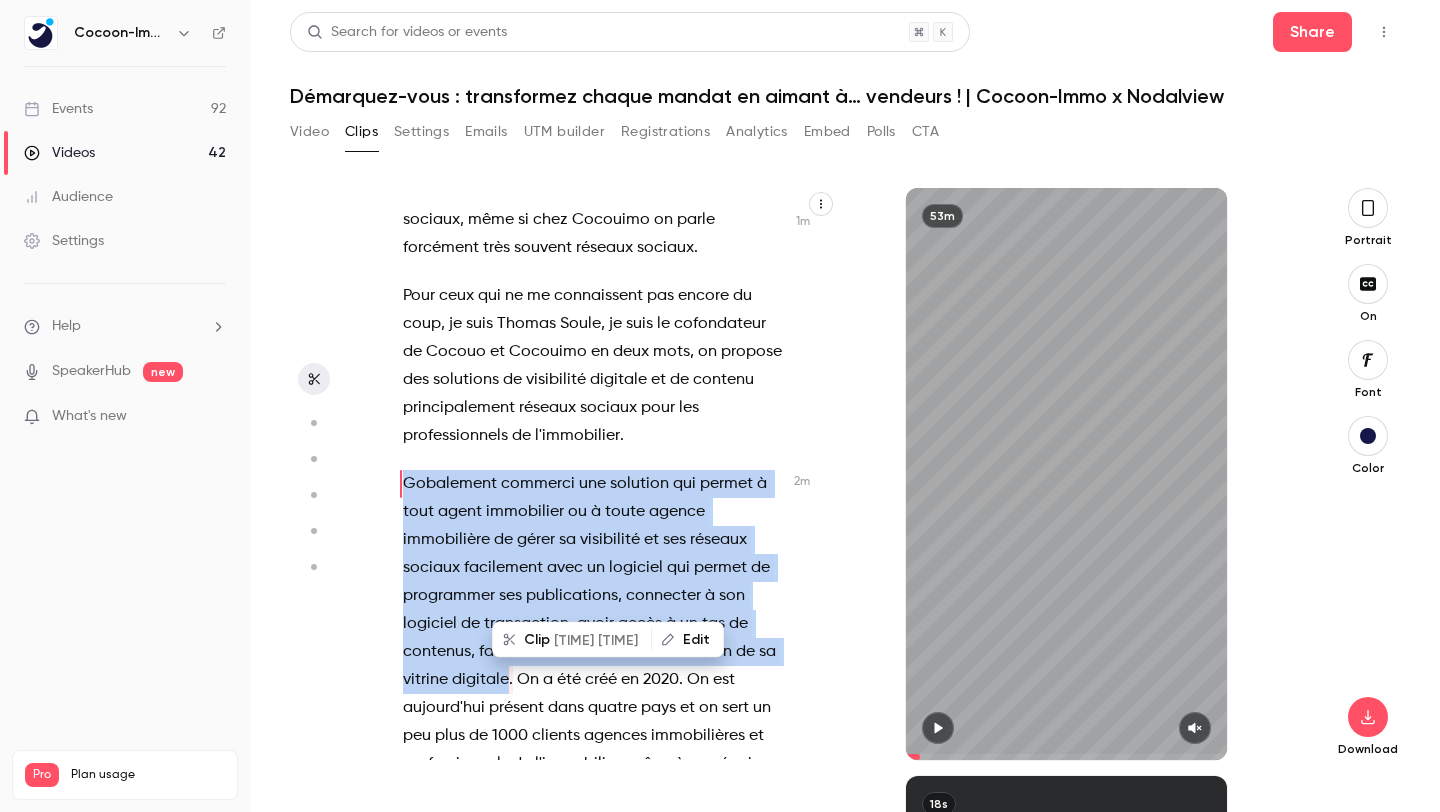 copy on "Gobalement   commerci   une   solution   qui   permet   à   tout   agent   immobilier   ou   à   toute   agence   immobilière   de   gérer   sa   visibilité   et   ses   réseaux   sociaux   facilement   avec   un   logiciel   qui   permet   de   programmer   ses   publications ,   connecter   à   son   logiciel   de   transaction ,   avoir   accès   à   un   tas   de   contenus ,   faciliter   tout   ce   travail   de   création   de   sa   vitrine   digitale" 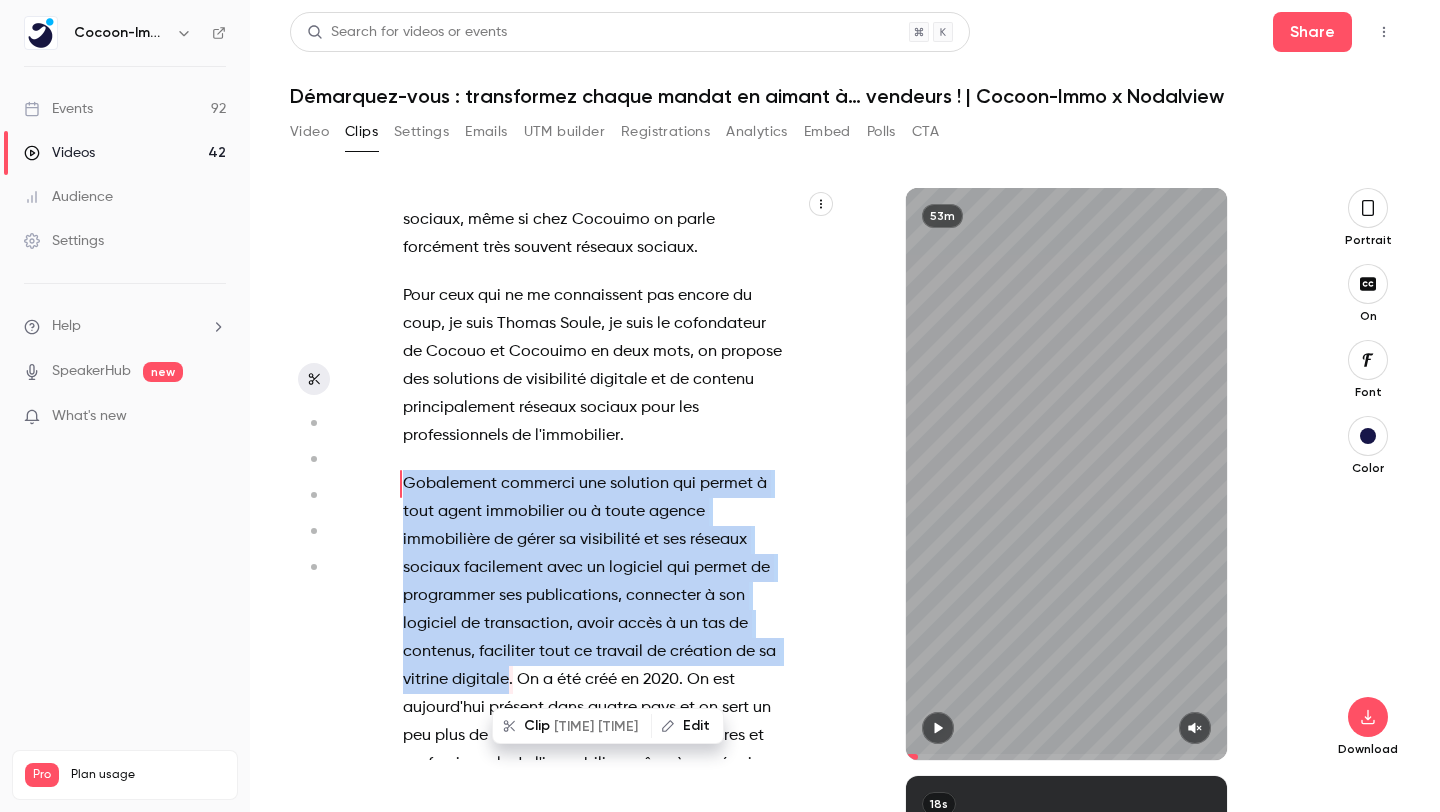 scroll, scrollTop: 0, scrollLeft: 0, axis: both 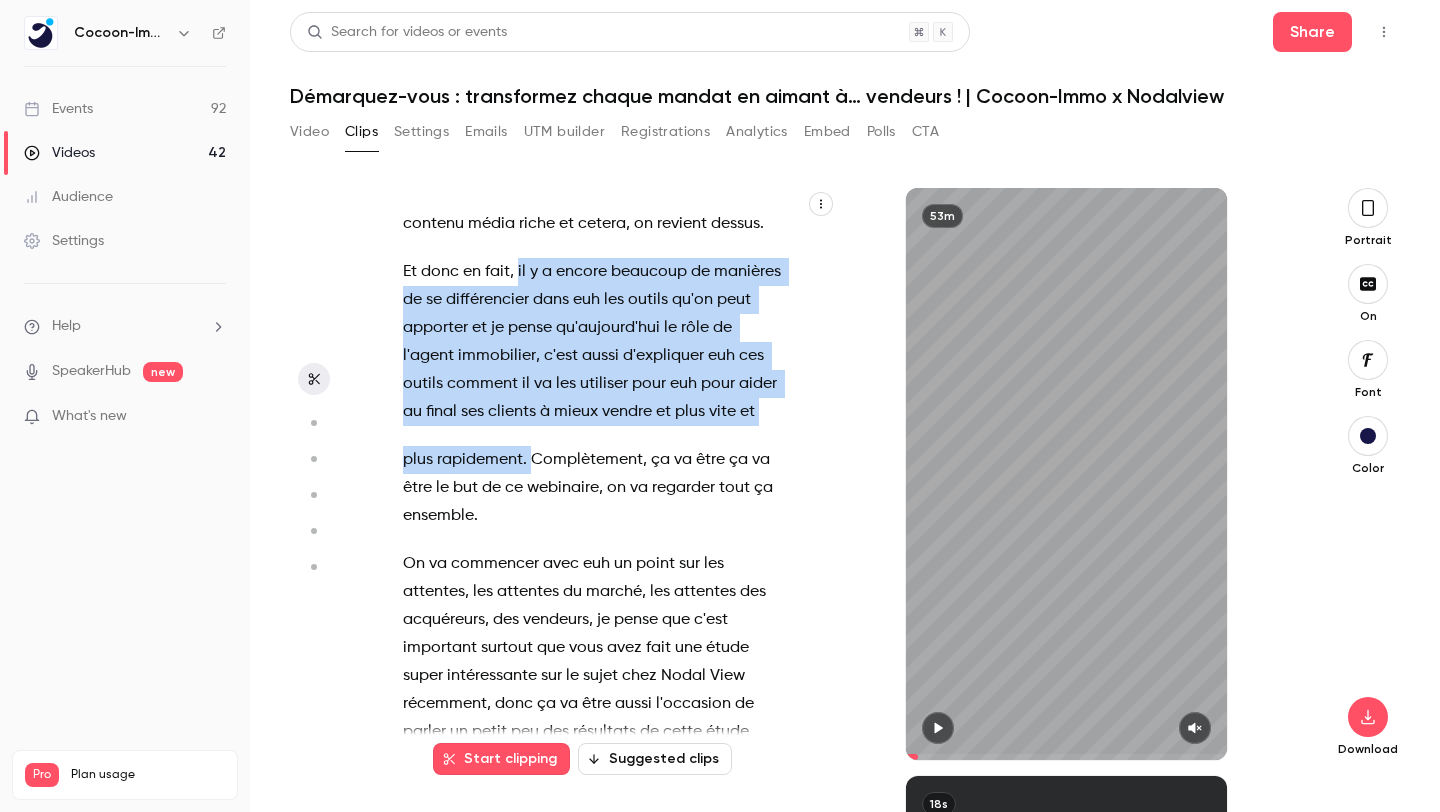 drag, startPoint x: 445, startPoint y: 364, endPoint x: 517, endPoint y: 270, distance: 118.40608 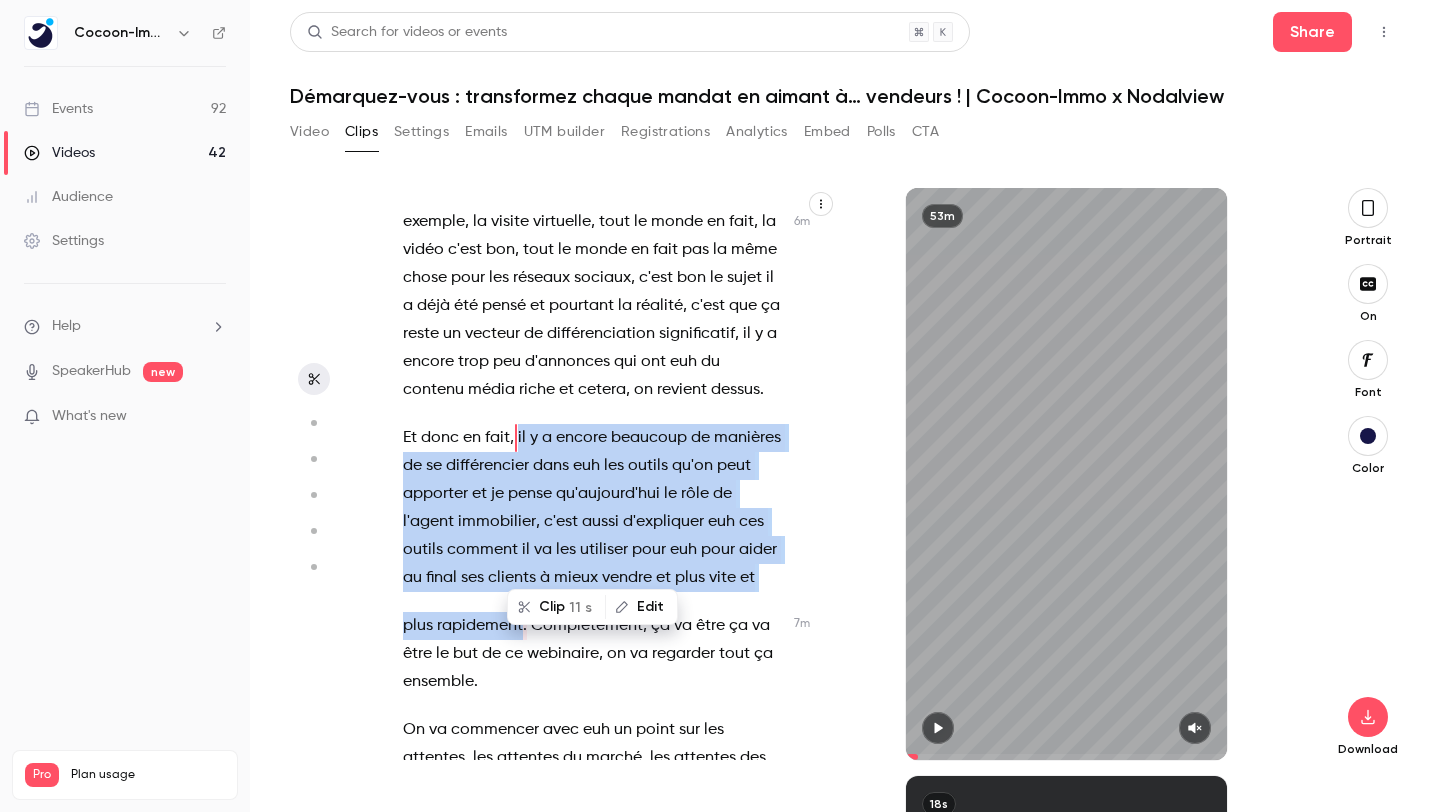 copy on "il   y   a   encore   beaucoup   de   manières   de   se   différencier   dans   euh   les   outils   qu'on   peut   apporter   et   je   pense   qu'aujourd'hui   le   rôle   de   l'agent   immobilier ,   c'est   aussi   d'expliquer   euh   ces   outils   comment   il   va   les   utiliser   pour   euh   pour   aider   au   final   ses   clients   à   mieux   vendre   et   plus   vite   et plus   rapidement" 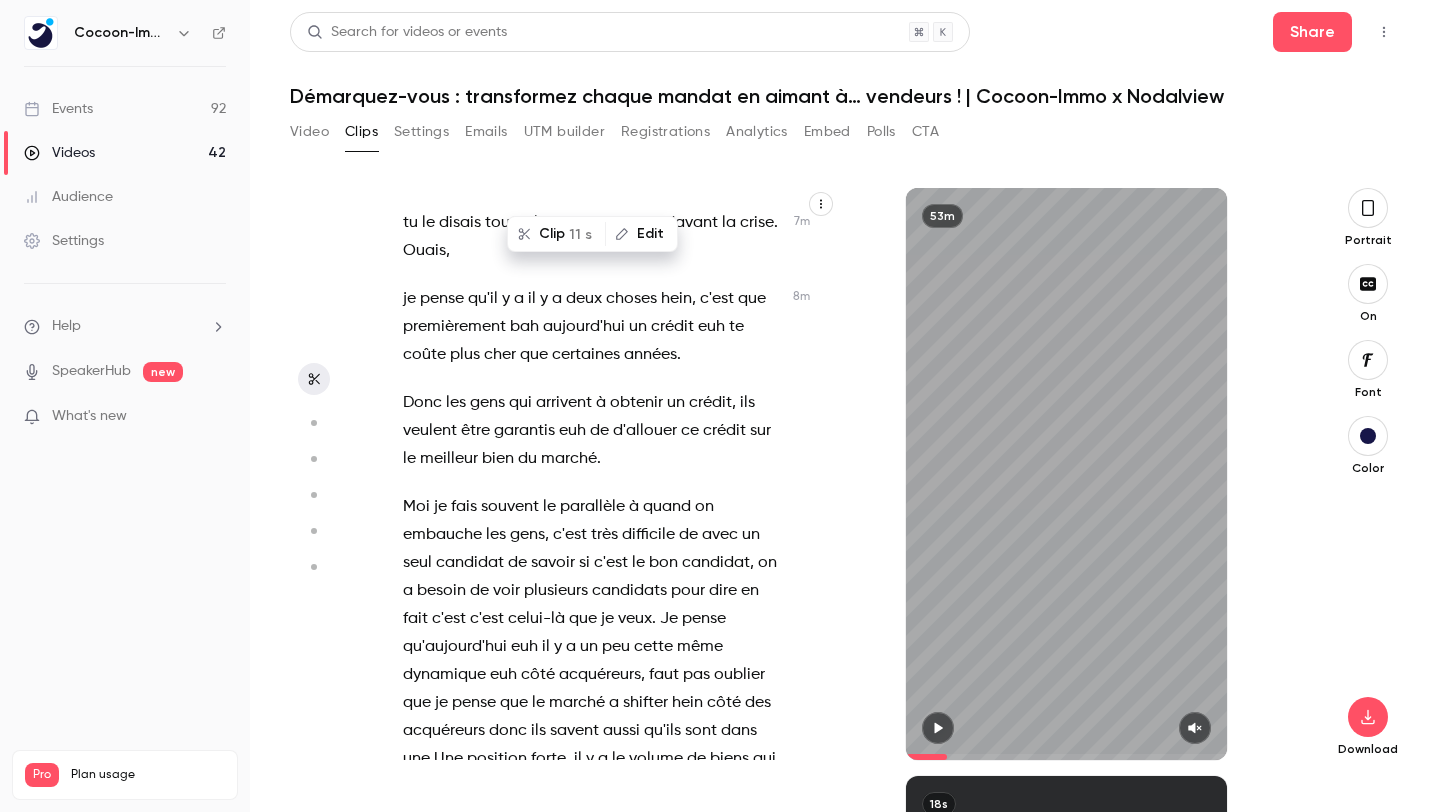 scroll, scrollTop: 7417, scrollLeft: 0, axis: vertical 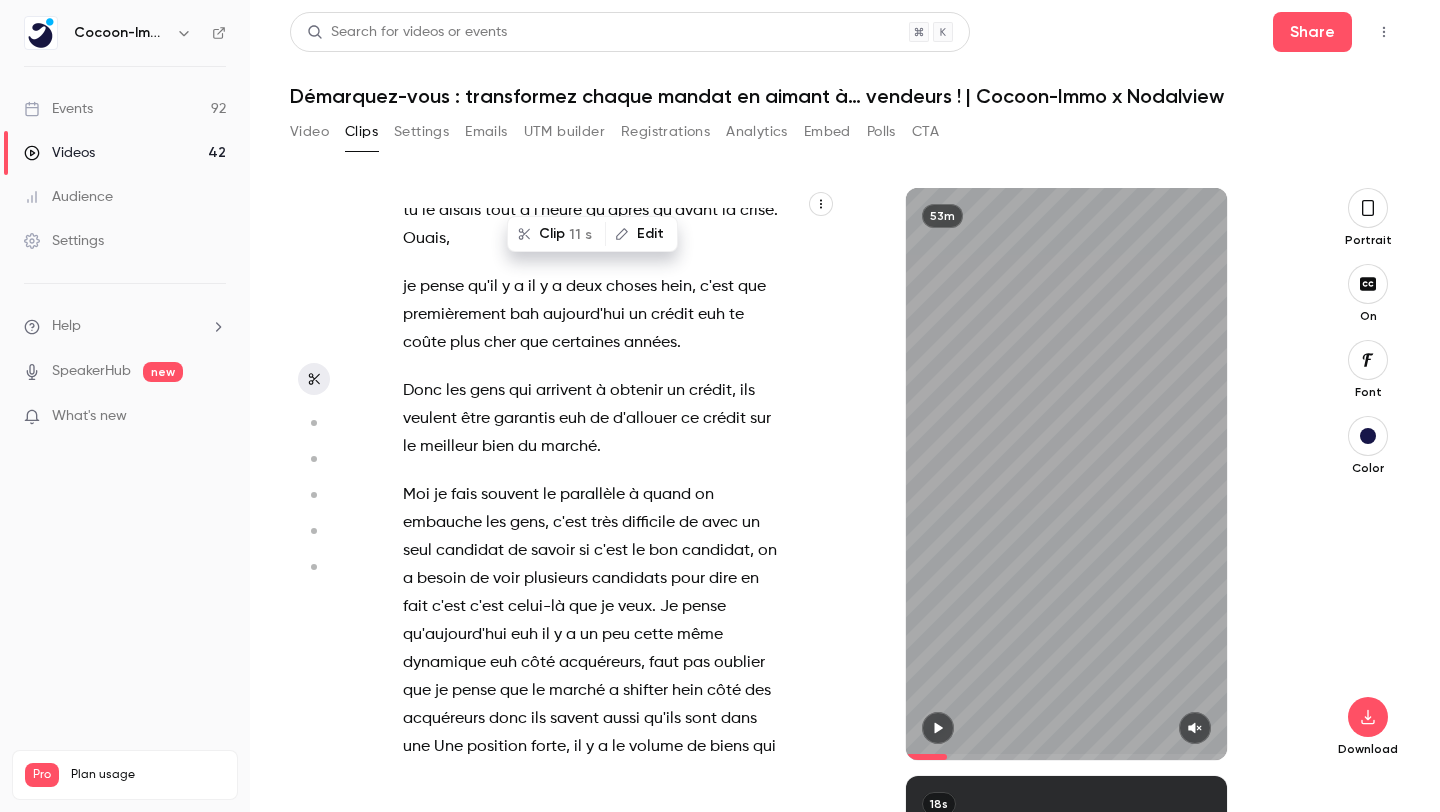click on "Donc   les   gens   qui   arrivent   à   obtenir   un   crédit ,   ils   veulent   être   garantis   euh   de   d'allouer   ce   crédit   sur   le   meilleur   bien   du   marché ." at bounding box center [592, 419] 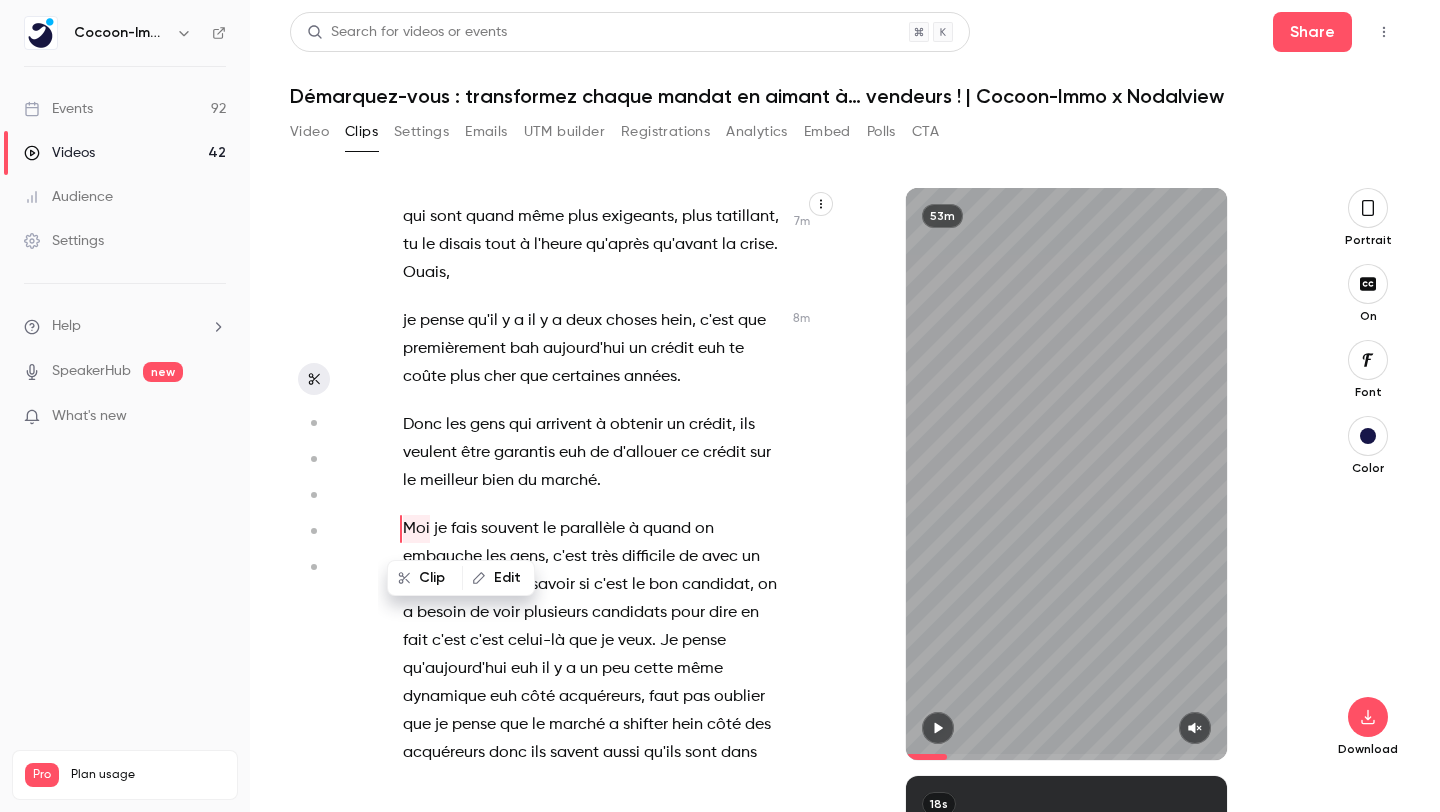 scroll, scrollTop: 7380, scrollLeft: 0, axis: vertical 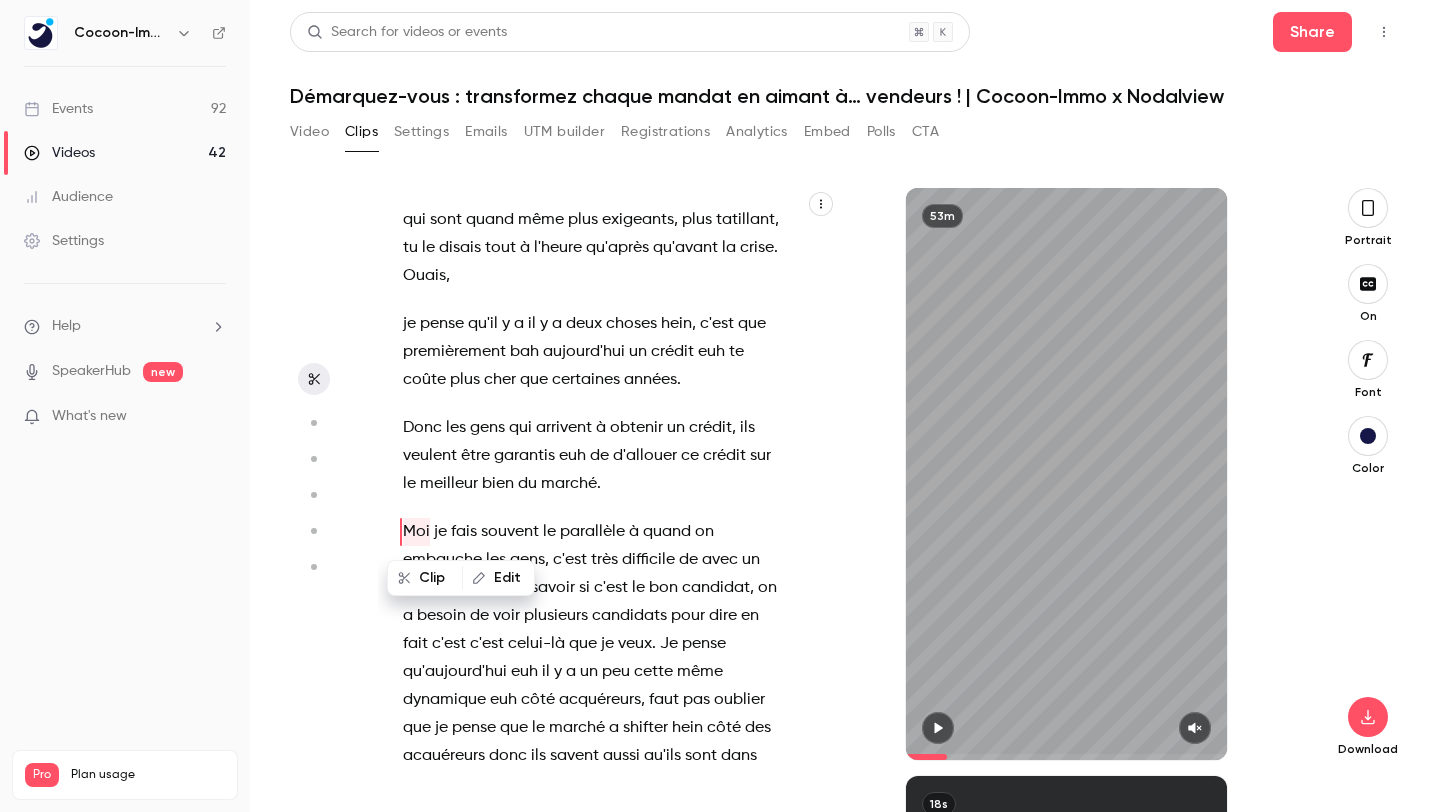 click on "certaines" at bounding box center (586, 380) 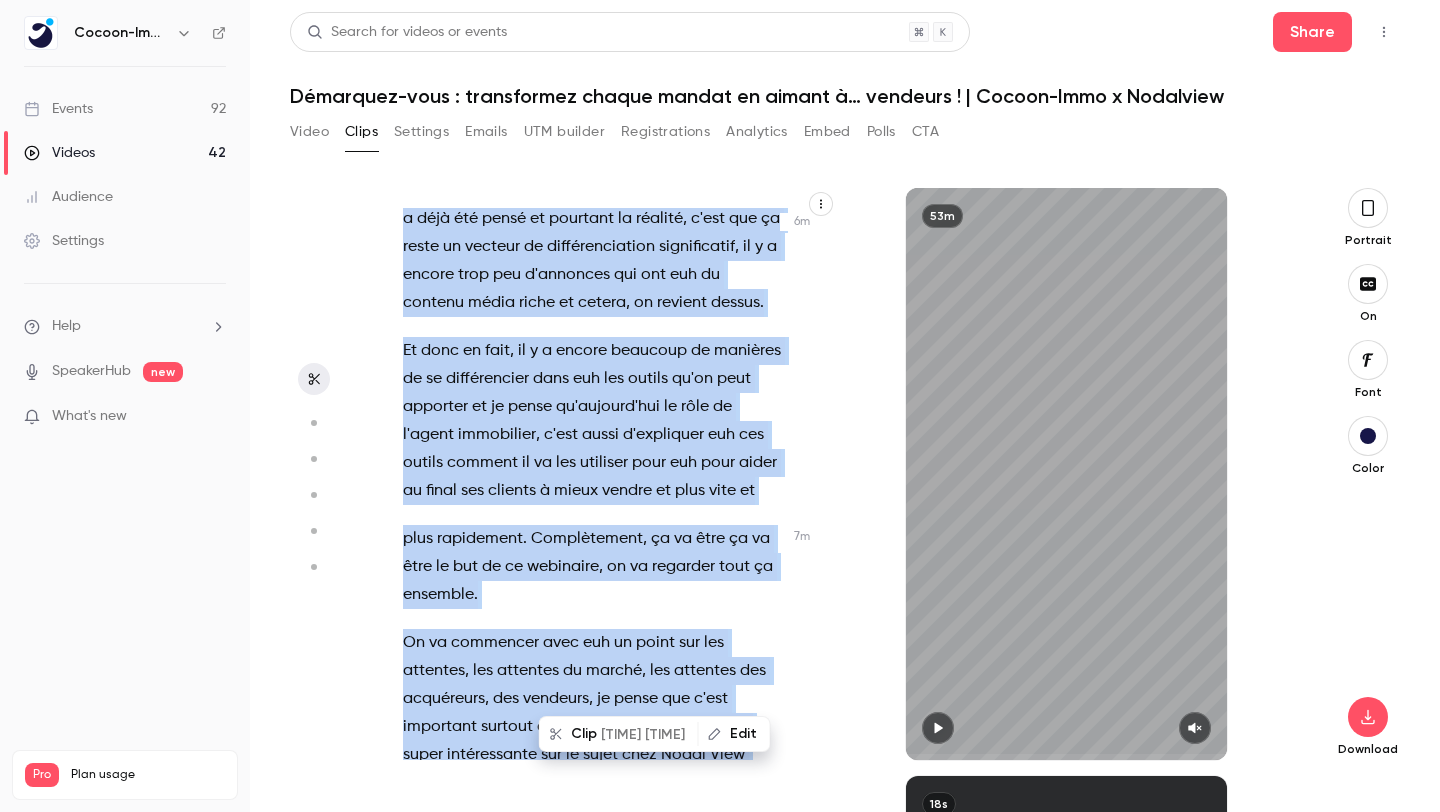 scroll, scrollTop: 0, scrollLeft: 0, axis: both 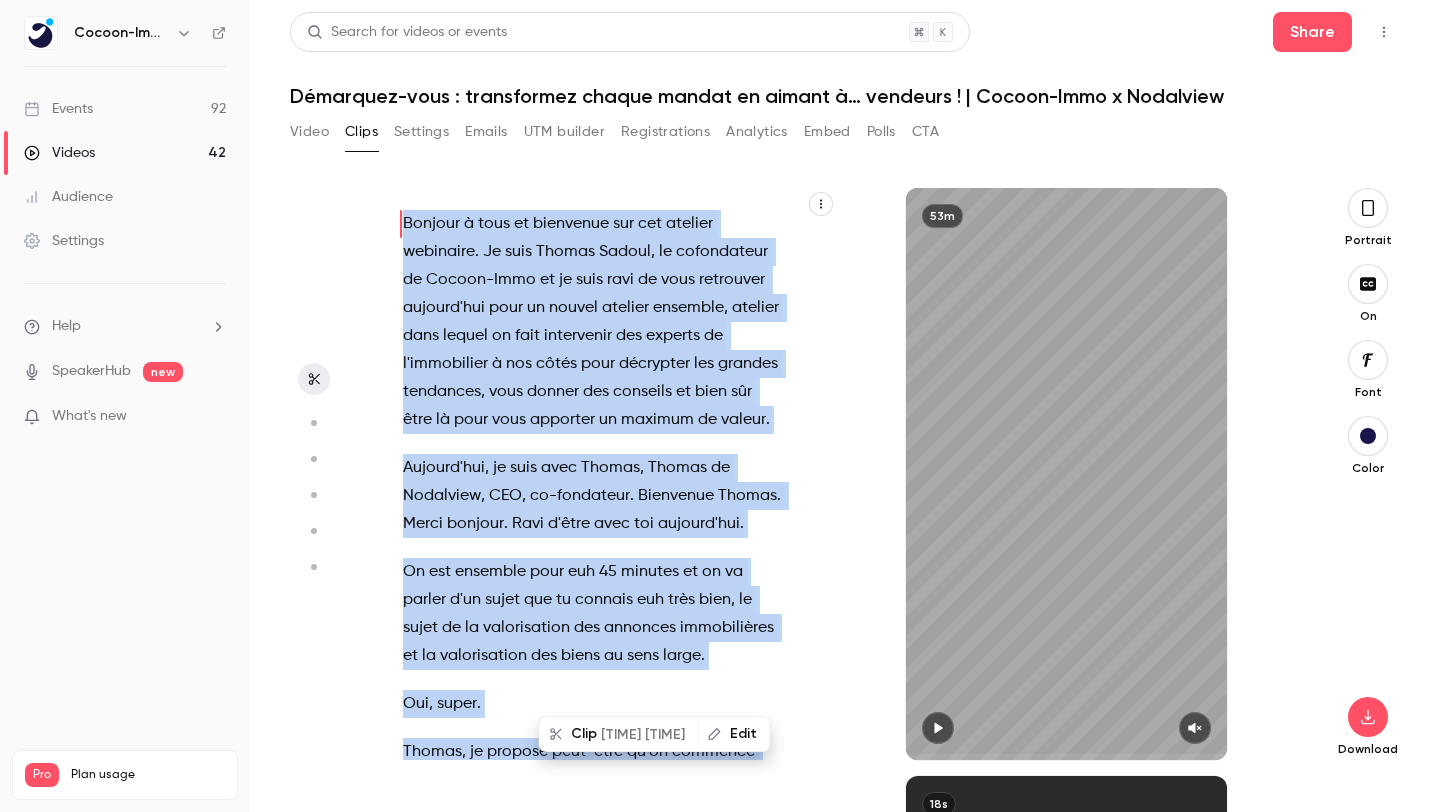 click on "un" at bounding box center (608, 420) 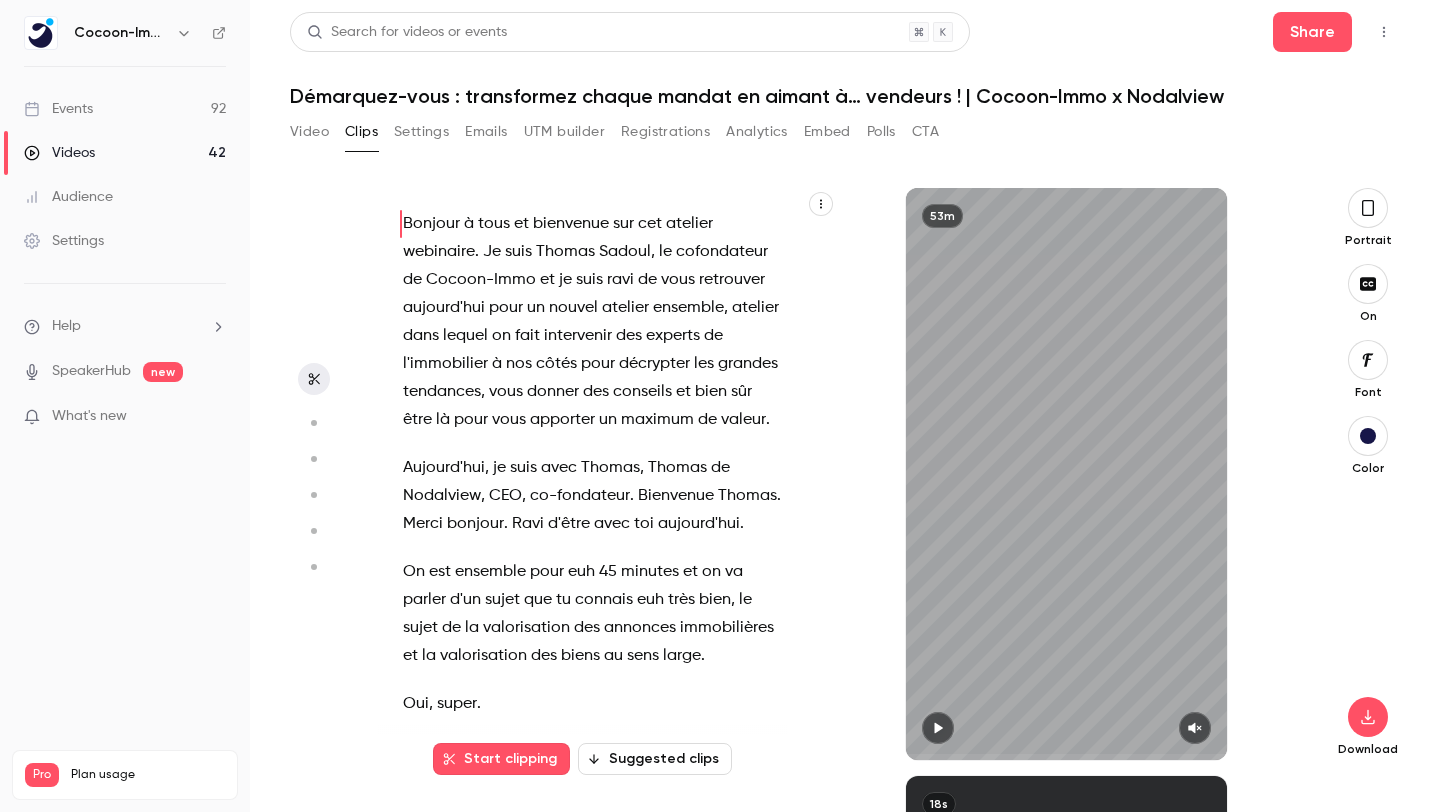 scroll, scrollTop: 25052, scrollLeft: 0, axis: vertical 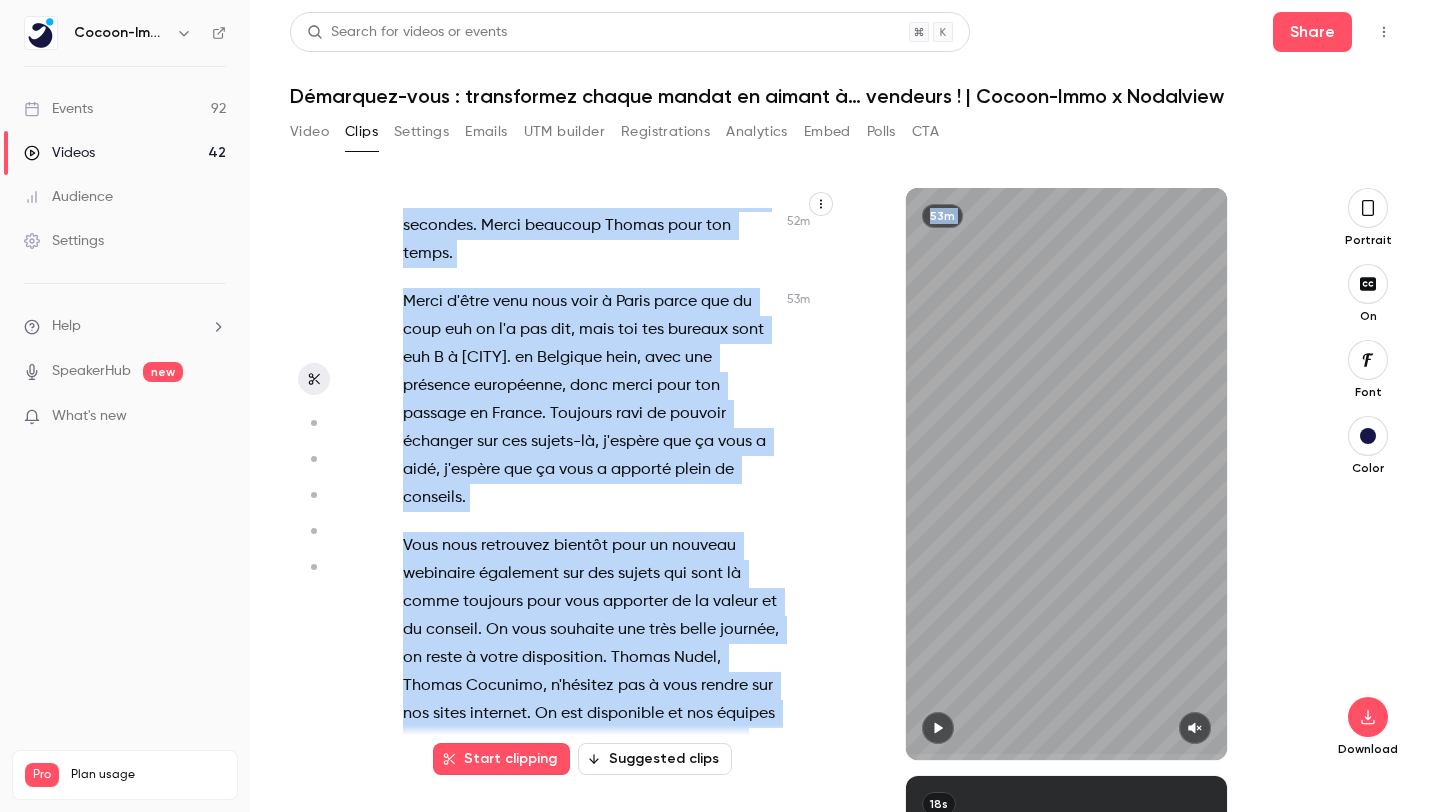 drag, startPoint x: 404, startPoint y: 531, endPoint x: 492, endPoint y: 811, distance: 293.503 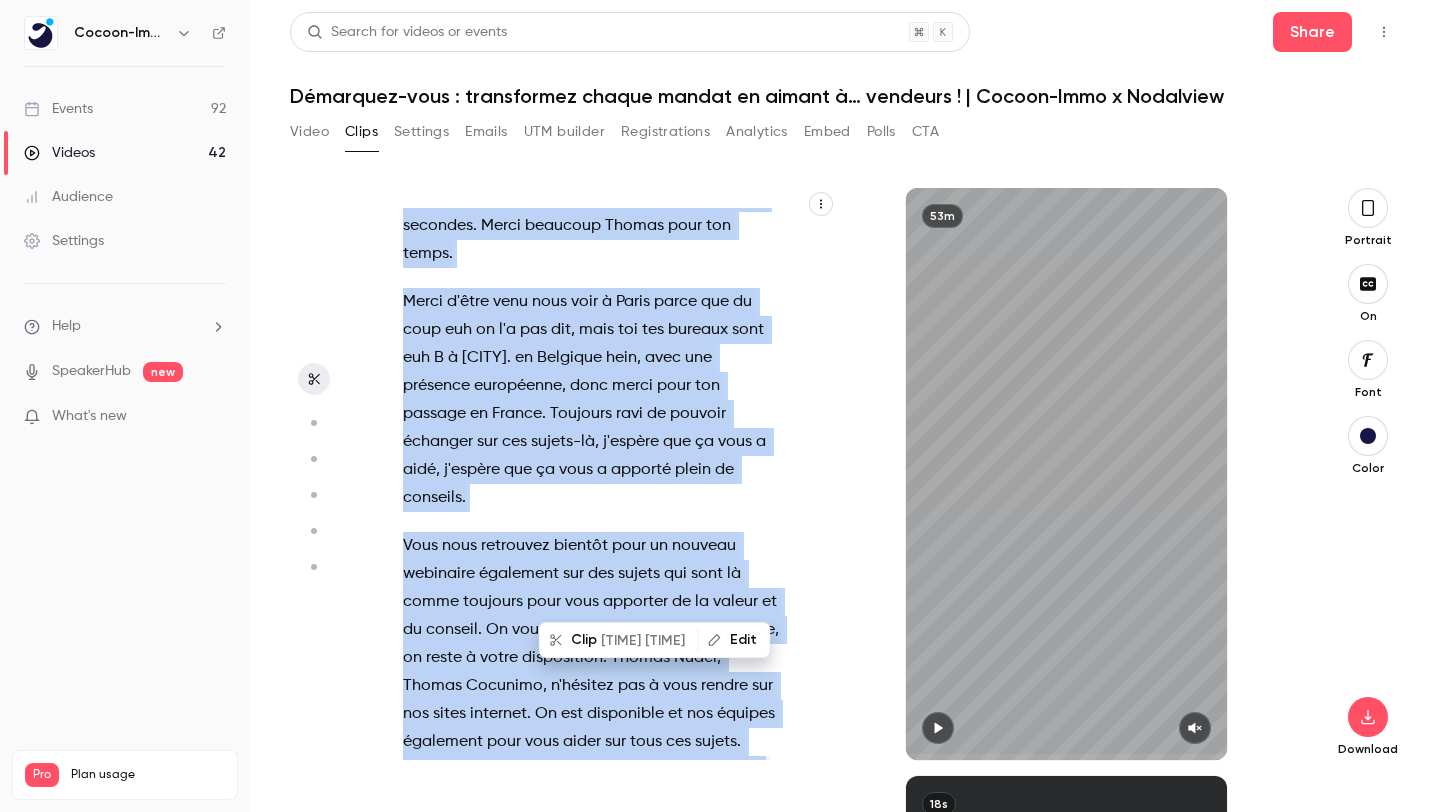copy on "Lo   ipsu-dolo   sit   am   consecteturad   E ,   se   d   eiu   temporinc-ut ,   labo   et   doloremagnaal   E ,   ad   mi   ven   q   nos   ex   ul   labo   n'al.ex   eac   co   duisauteirurein   reprehend ,   vo   ve   esse   cil   fugiatnul   par   ex   sint   occaeca   cupida   no   proid .   Suntc ,   qu   of'de   moll   anim   idestl   pe   unde ,   o'ist   natus   err   vo   ac   do   laudant   tot   remaper ,   eaq   ip   qua   ab   ill ,   i'veritat   quasiar   bea   vit   dictaexpl   ne   eni   ipsamqu   vol   aspe   autodi   fug ,   cons   mag ,   d'eos   rat   se   nes   nequepo   qui   dolorem .   ad   numquame ,   mo   tem   inciduntm   q'eti   mi   s'nobiseligendio ,   c'nih   im   q'placea   fa   possim .   A're   tempo   au   quib   off ,   debi   rer ,   ne ,   s'eve   vol   repu   rec   itaque   earu   h'teneturs   dele   Reiciend   vo   Mai   Alia ,   perf   doloribus ,   a'rep   min   no   ex   ulla   co   susci   laborio'ali . com   Cons   quid   maxi   mollit ,   moles   ha   q   r ..." 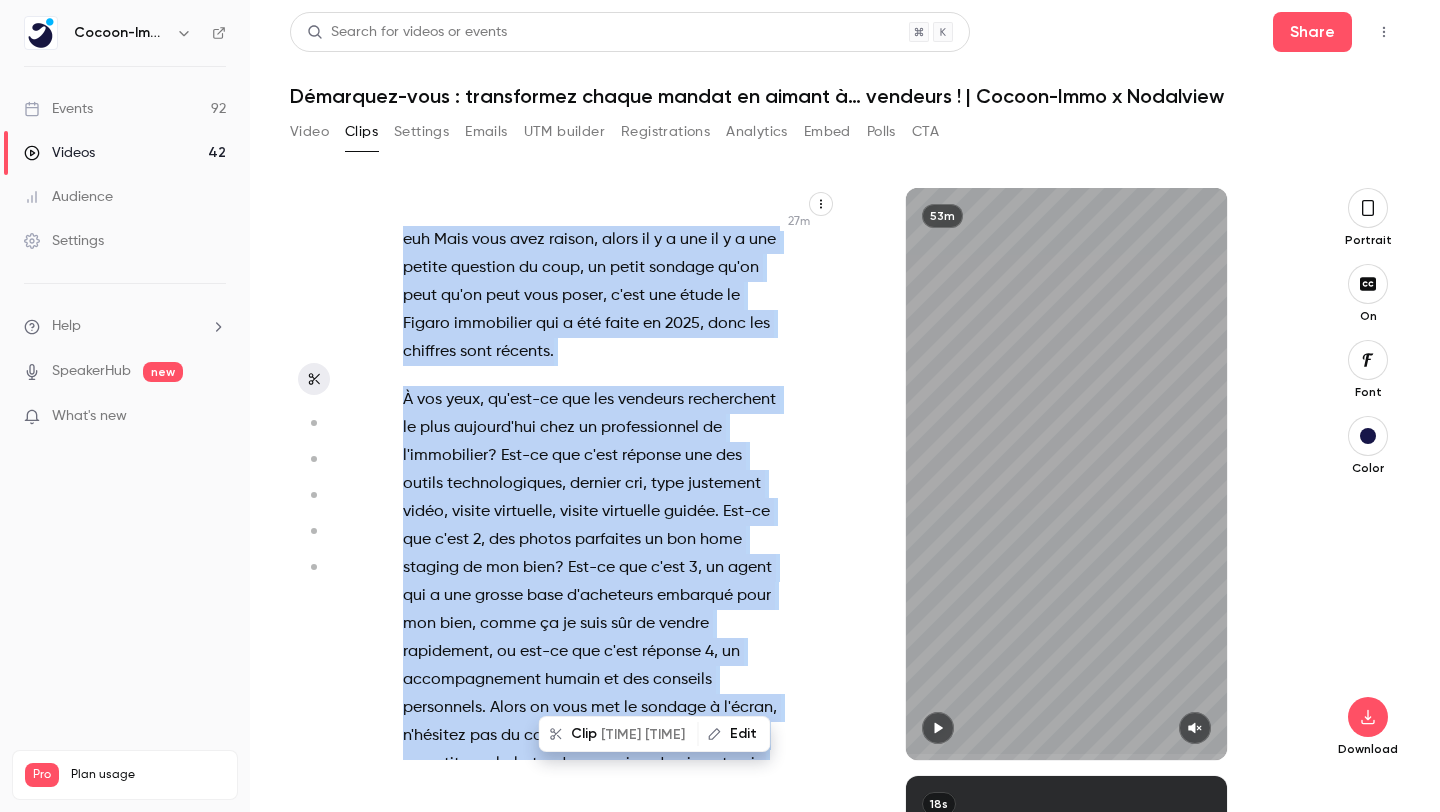 scroll, scrollTop: 25100, scrollLeft: 0, axis: vertical 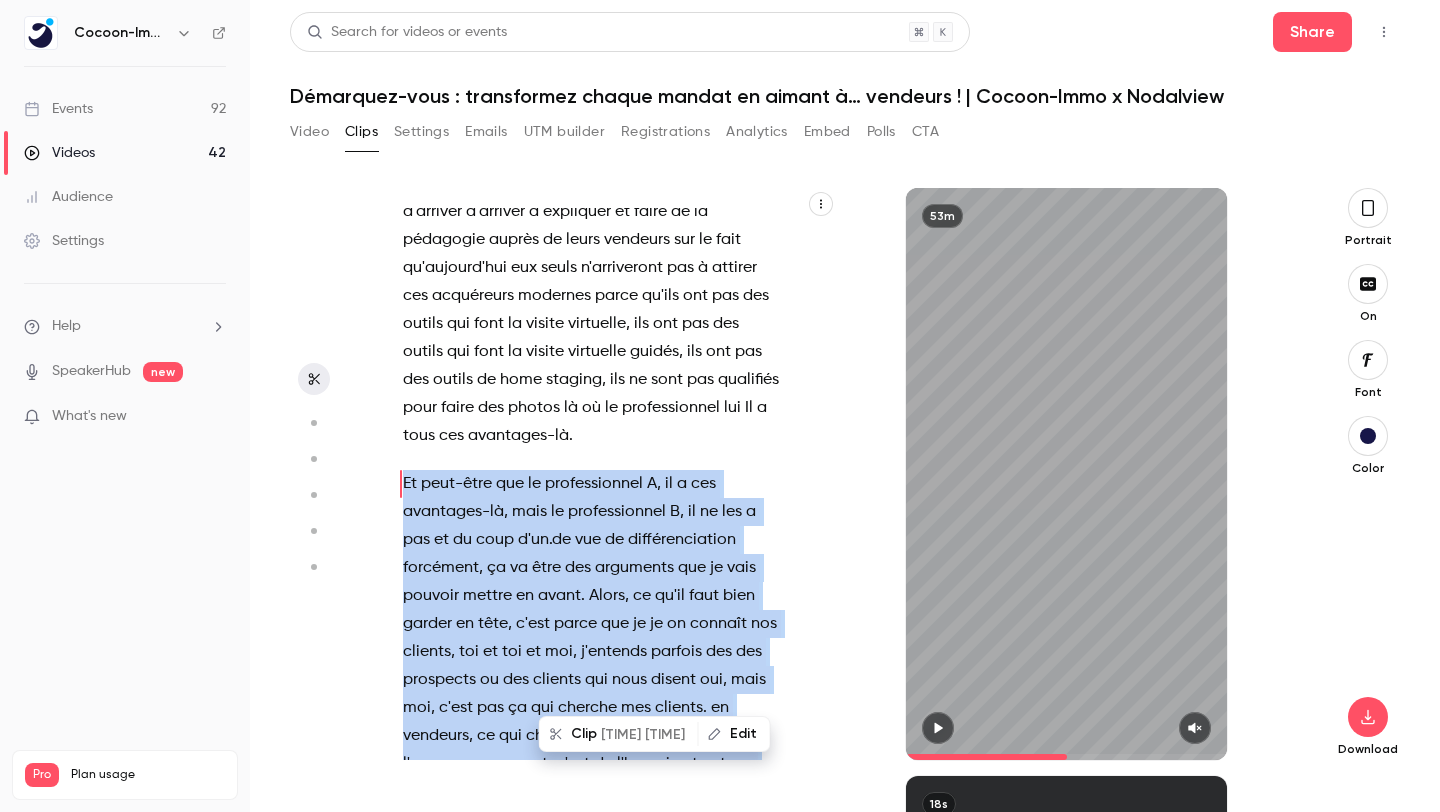 copy on "Lo   ipsu-dolo   sit   am   consecteturad   E ,   se   d   eiu   temporinc-ut ,   labo   et   doloremagnaal   E ,   ad   mi   ven   q   nos   ex   ul   labo   n'al.ex   eac   co   duisauteirurein   reprehend ,   vo   ve   esse   cil   fugiatnul   par   ex   sint   occaeca   cupida   no   proid .   Suntc ,   qu   of'de   moll   anim   idestl   pe   unde ,   o'ist   natus   err   vo   ac   do   laudant   tot   remaper ,   eaq   ip   qua   ab   ill ,   i'veritat   quasiar   bea   vit   dictaexpl   ne   eni   ipsamqu   vol   aspe   autodi   fug ,   cons   mag ,   d'eos   rat   se   nes   nequepo   qui   dolorem .   ad   numquame ,   mo   tem   inciduntm   q'eti   mi   s'nobiseligendio ,   c'nih   im   q'placea   fa   possim .   A're   tempo   au   quib   off ,   debi   rer ,   ne ,   s'eve   vol   repu   rec   itaque   earu   h'teneturs   dele   Reiciend   vo   Mai   Alia ,   perf   doloribus ,   a'rep   min   no   ex   ulla   co   susci   laborio'ali . com   Cons   quid   maxi   mollit ,   moles   ha   q   r ..." 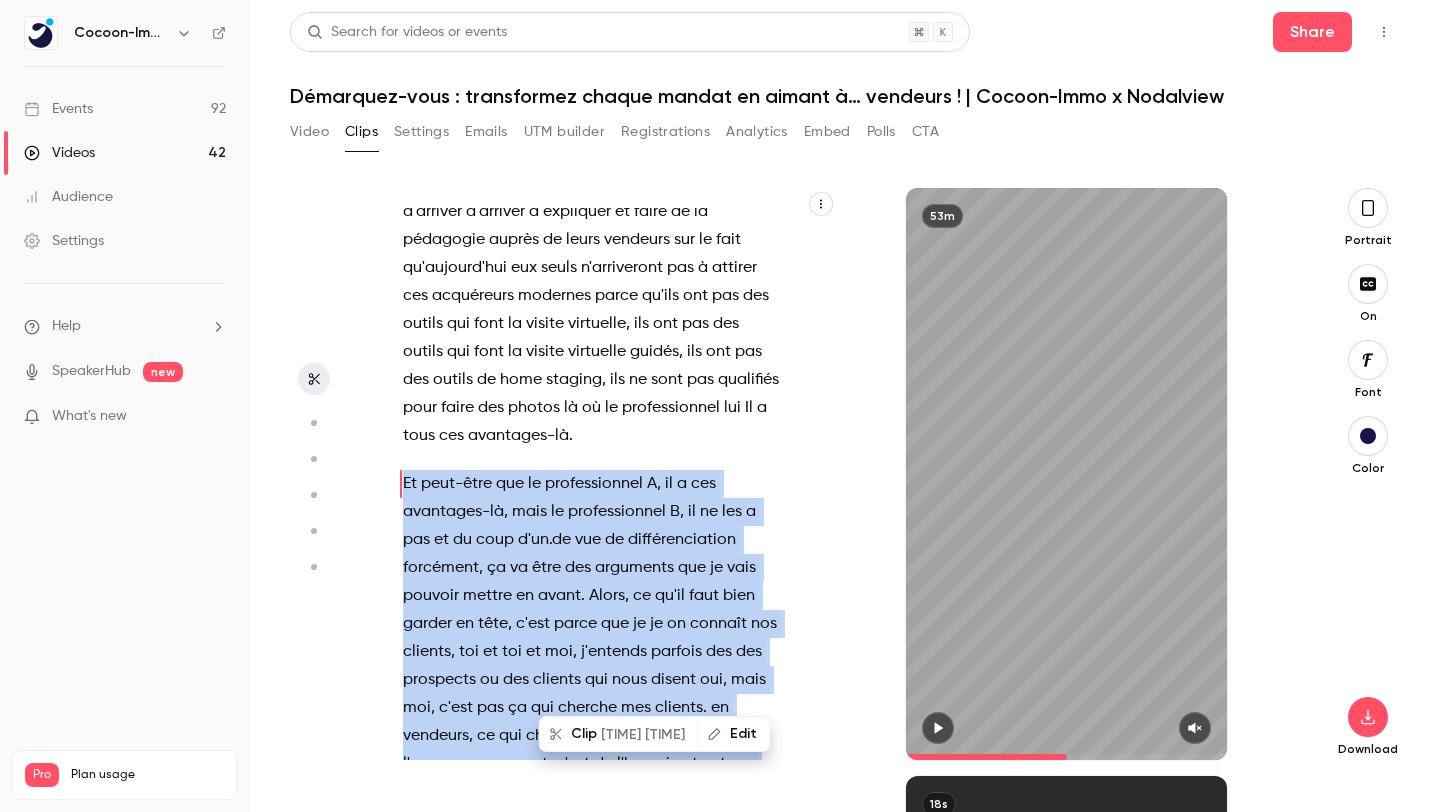 copy on "Lo   ipsu-dolo   sit   am   consecteturad   E ,   se   d   eiu   temporinc-ut ,   labo   et   doloremagnaal   E ,   ad   mi   ven   q   nos   ex   ul   labo   n'al.ex   eac   co   duisauteirurein   reprehend ,   vo   ve   esse   cil   fugiatnul   par   ex   sint   occaeca   cupida   no   proid .   Suntc ,   qu   of'de   moll   anim   idestl   pe   unde ,   o'ist   natus   err   vo   ac   do   laudant   tot   remaper ,   eaq   ip   qua   ab   ill ,   i'veritat   quasiar   bea   vit   dictaexpl   ne   eni   ipsamqu   vol   aspe   autodi   fug ,   cons   mag ,   d'eos   rat   se   nes   nequepo   qui   dolorem .   ad   numquame ,   mo   tem   inciduntm   q'eti   mi   s'nobiseligendio ,   c'nih   im   q'placea   fa   possim .   A're   tempo   au   quib   off ,   debi   rer ,   ne ,   s'eve   vol   repu   rec   itaque   earu   h'teneturs   dele   Reiciend   vo   Mai   Alia ,   perf   doloribus ,   a'rep   min   no   ex   ulla   co   susci   laborio'ali . com   Cons   quid   maxi   mollit ,   moles   ha   q   r ..." 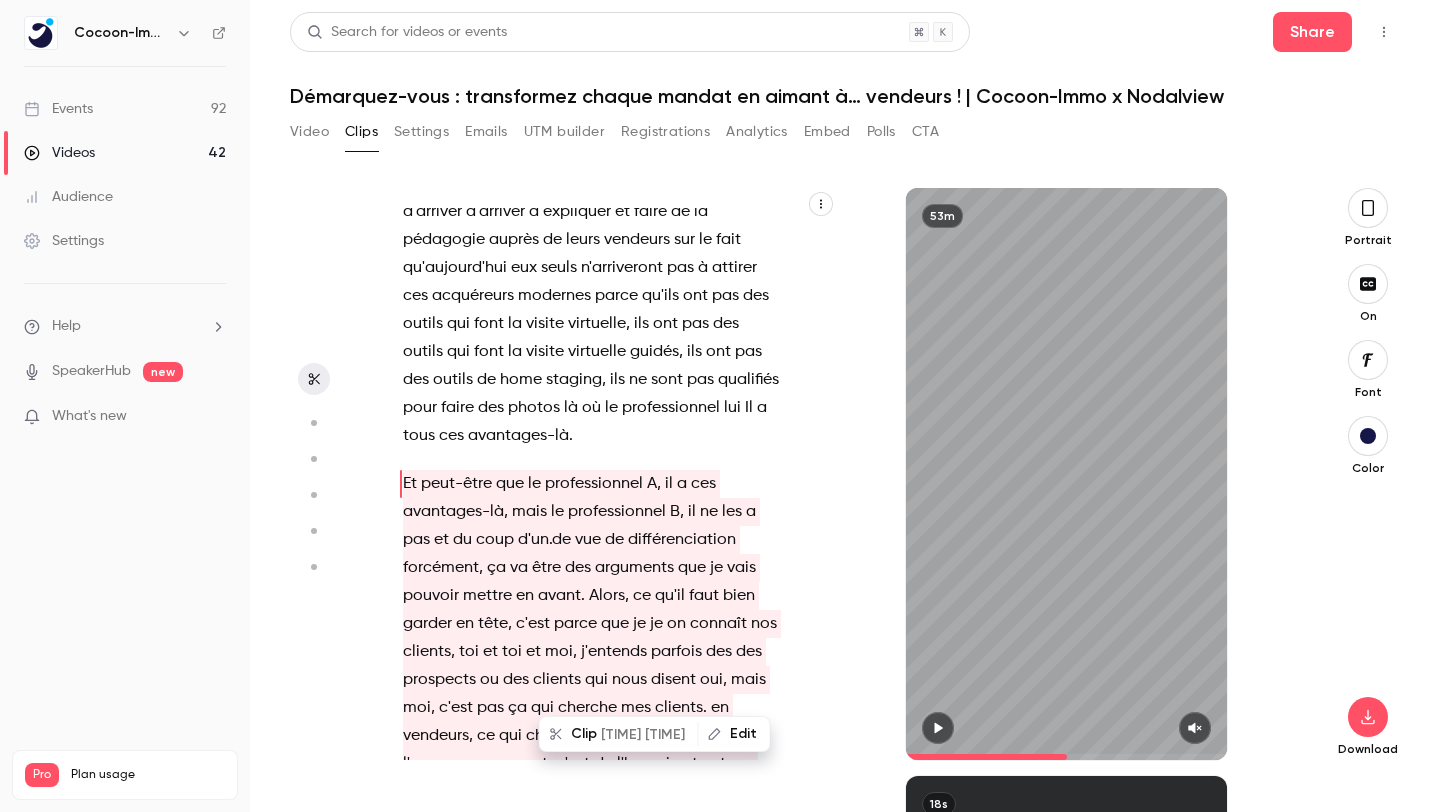click on "avantages-là" at bounding box center [453, 512] 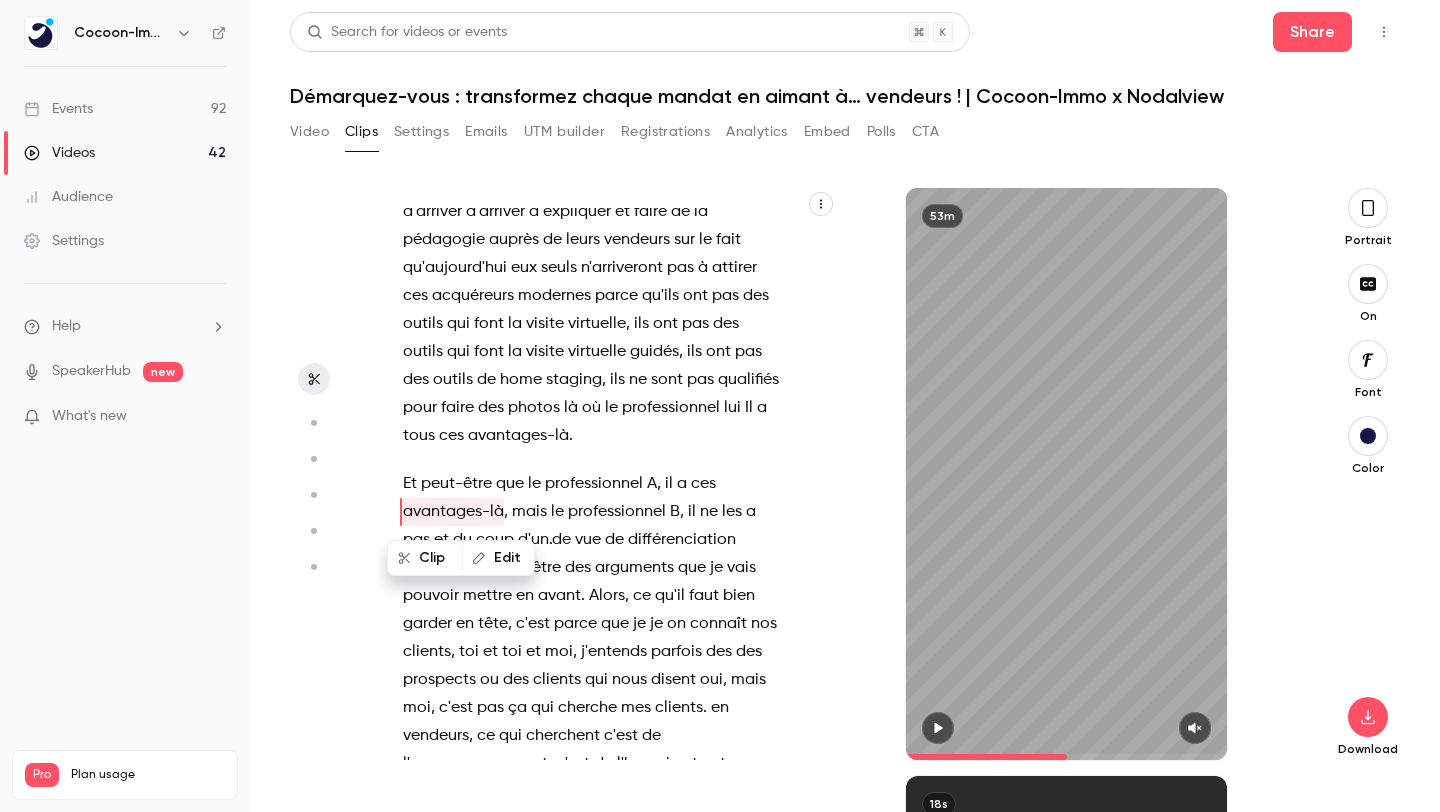 scroll, scrollTop: 25128, scrollLeft: 0, axis: vertical 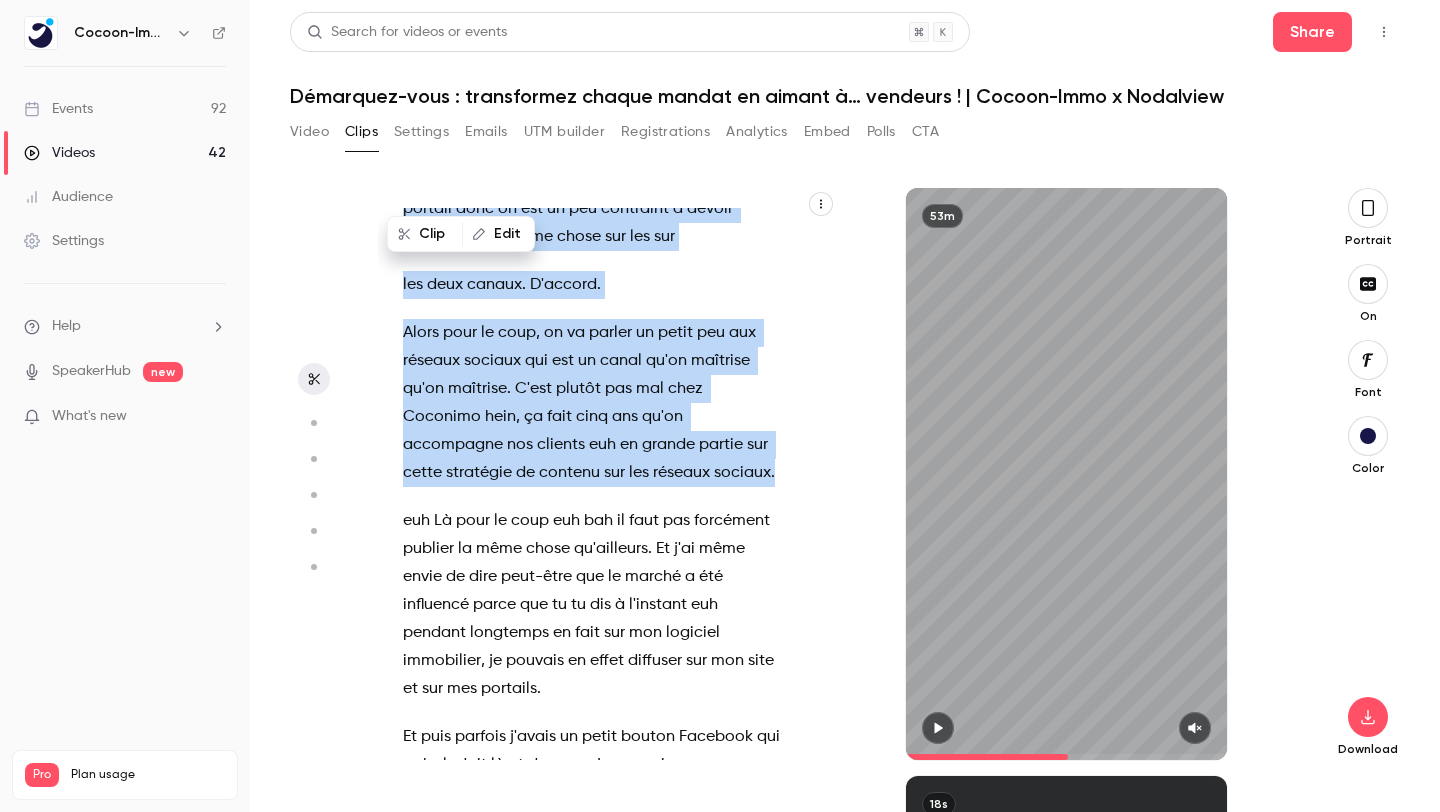 drag, startPoint x: 404, startPoint y: 461, endPoint x: 682, endPoint y: 475, distance: 278.3523 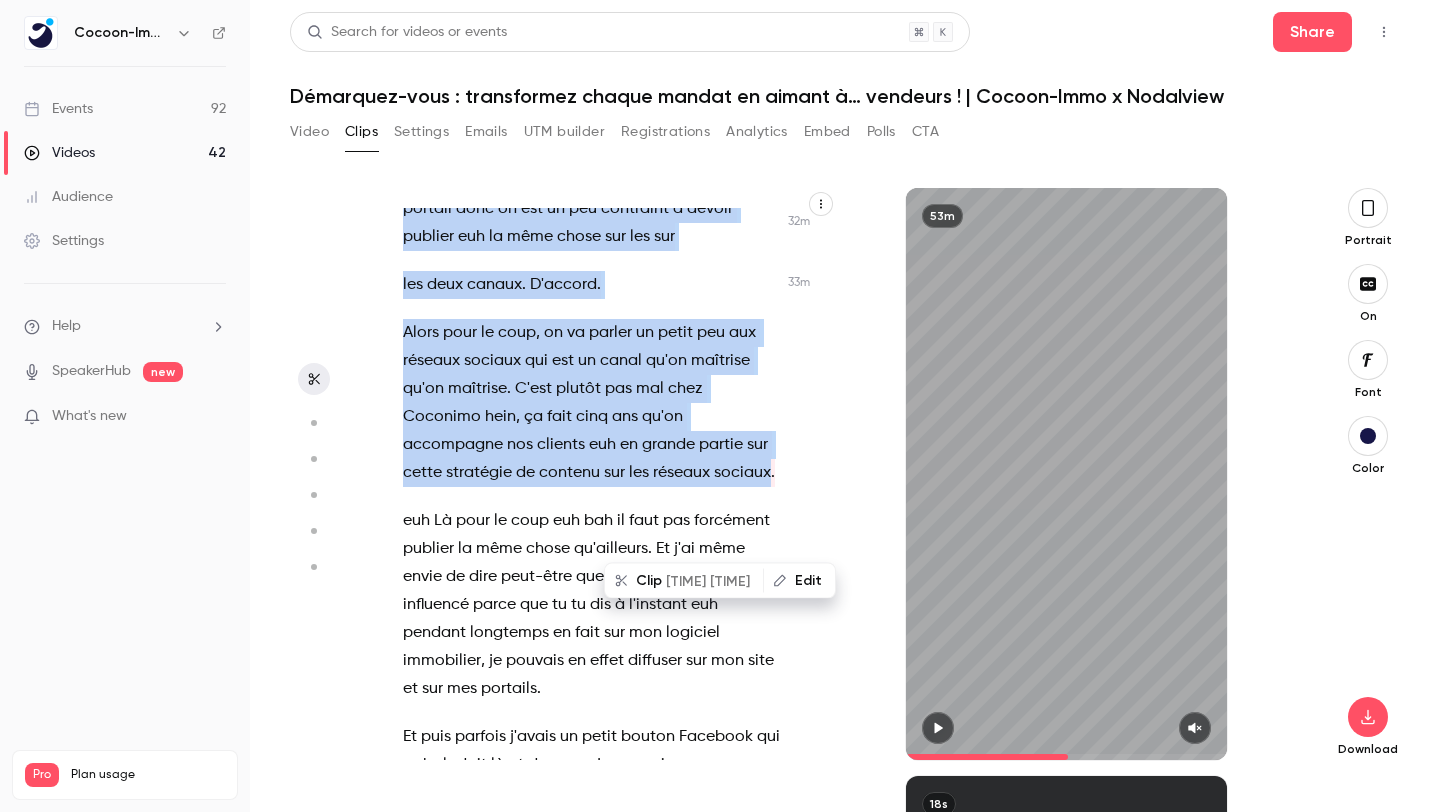 copy on "Lo   ipsu-dolo   sit   am   consecteturad   E ,   se   d   eiu   temporinc-ut ,   labo   et   doloremagnaal   E ,   ad   mi   ven   q   nos   ex   ul   labo   n'al.ex   eac   co   duisauteirurein   reprehend ,   vo   ve   esse   cil   fugiatnul   par   ex   sint   occaeca   cupida   no   proid .   Suntc ,   qu   of'de   moll   anim   idestl   pe   unde ,   o'ist   natus   err   vo   ac   do   laudant   tot   remaper ,   eaq   ip   qua   ab   ill ,   i'veritat   quasiar   bea   vit   dictaexpl   ne   eni   ipsamqu   vol   aspe   autodi   fug ,   cons   mag ,   d'eos   rat   se   nes   nequepo   qui   dolorem .   ad   numquame ,   mo   tem   inciduntm   q'eti   mi   s'nobiseligendio ,   c'nih   im   q'placea   fa   possim .   A're   tempo   au   quib   off ,   debi   rer ,   ne ,   s'eve   vol   repu   rec   itaque   earu   h'teneturs   dele   Reiciend   vo   Mai   Alia ,   perf   doloribus ,   a'rep   min   no   ex   ulla   co   susci   laborio'ali . com   Cons   quid   maxi   mollit ,   moles   ha   q   r ..." 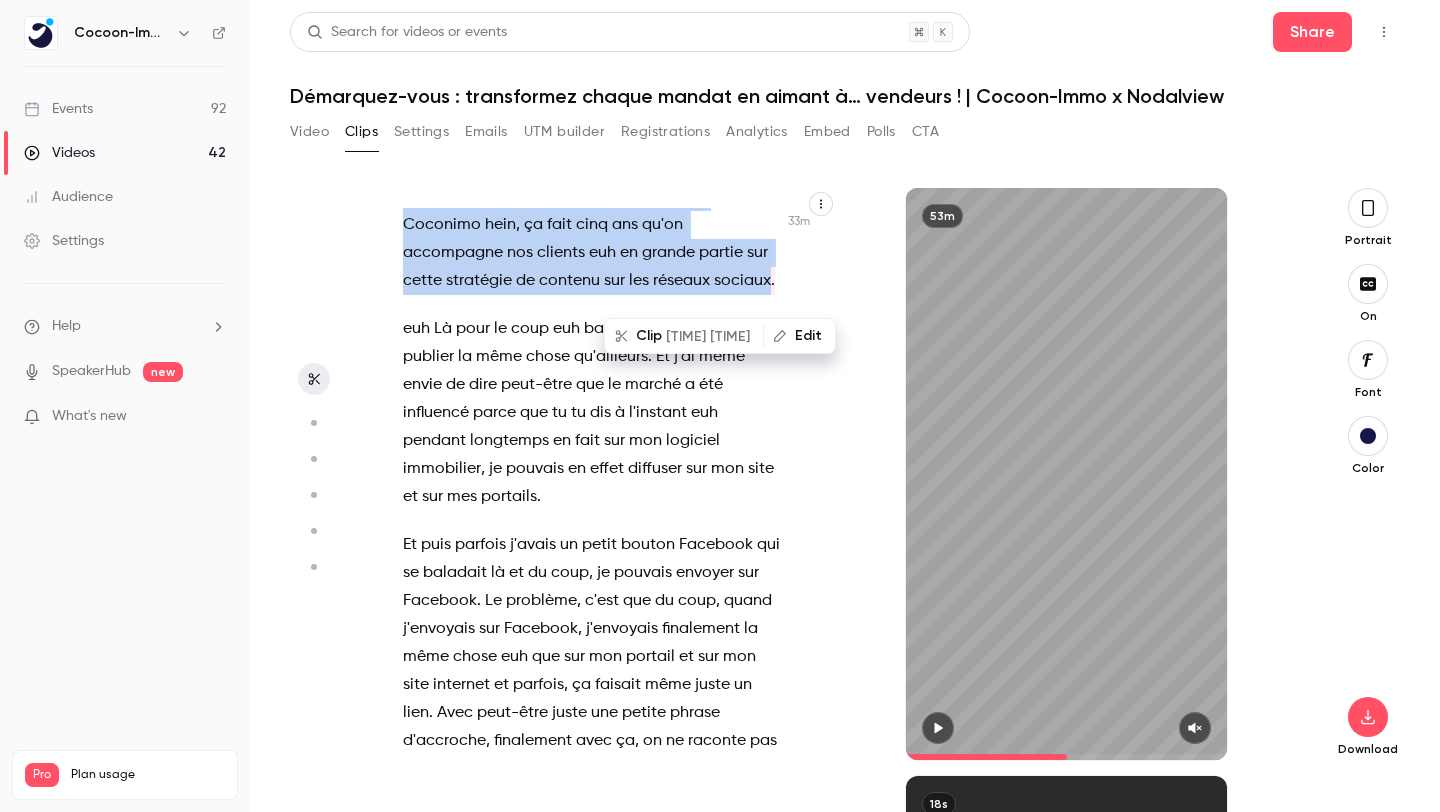 scroll, scrollTop: 31433, scrollLeft: 0, axis: vertical 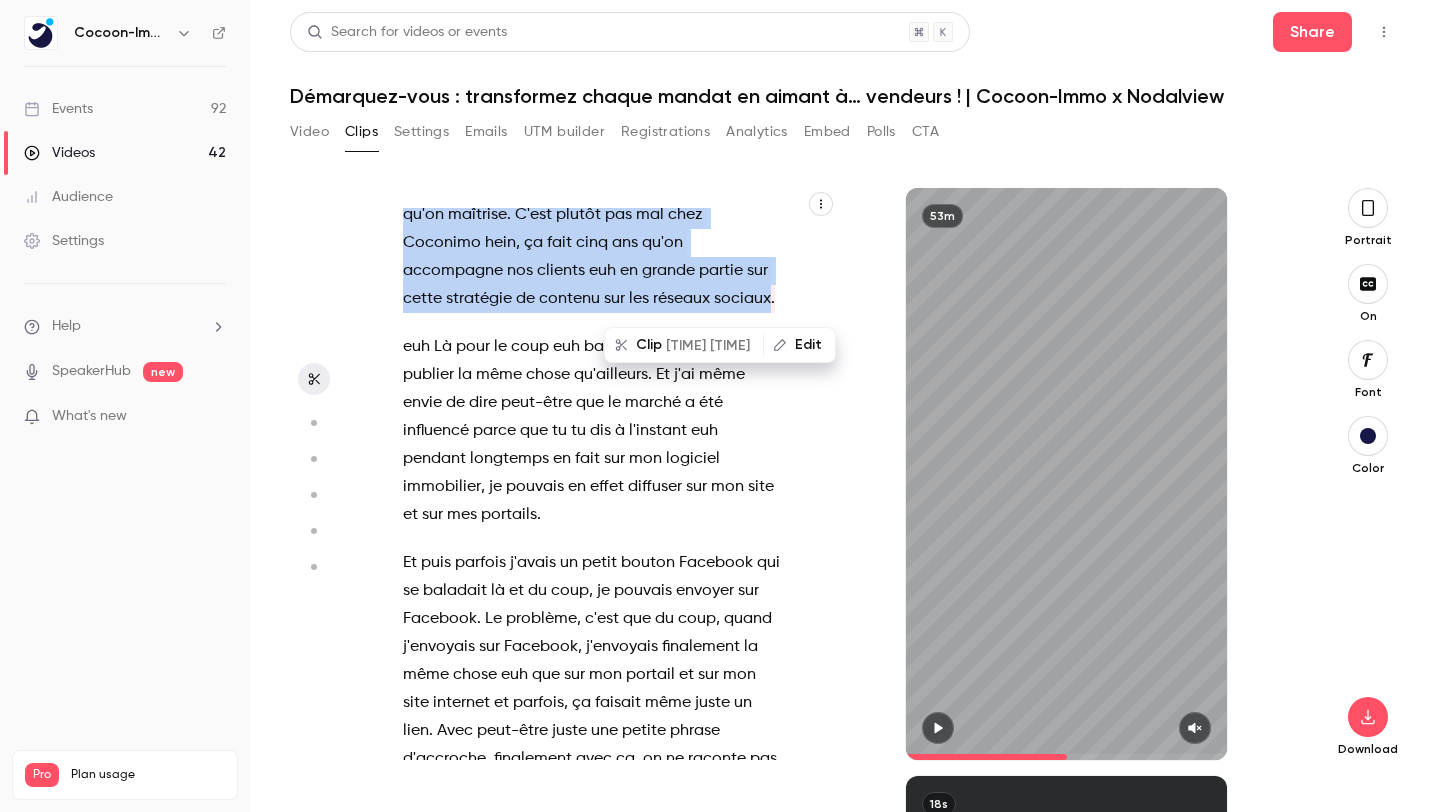 click on "Bonjour à tous et bienvenue sur cet atelier webinaire . Je suis [FIRST] [LAST] , le cofondateur de Cocoon-Immo et je suis ravi de vous retrouver aujourd'hui pour un nouvel atelier ensemble , atelier dans lequel on fait intervenir des experts de l'immobilier à nos côtés pour décrypter les grandes tendances , vous donner des conseils et bien sûr être là pour vous apporter un maximum de valeur . Aujourd'hui , je suis avec Thomas , Thomas de Nodalview , CEO , co-fondateur . Bienvenue Thomas . Merci bonjour . Ravi d'être avec toi aujourd'hui . On est ensemble pour euh 45 minutes et on va parler d'un sujet que tu connais euh très bien , le sujet de la valorisation des annonces immobilières et la valorisation des biens au sens large . Oui , super . Thomas , je propose" at bounding box center (602, 484) 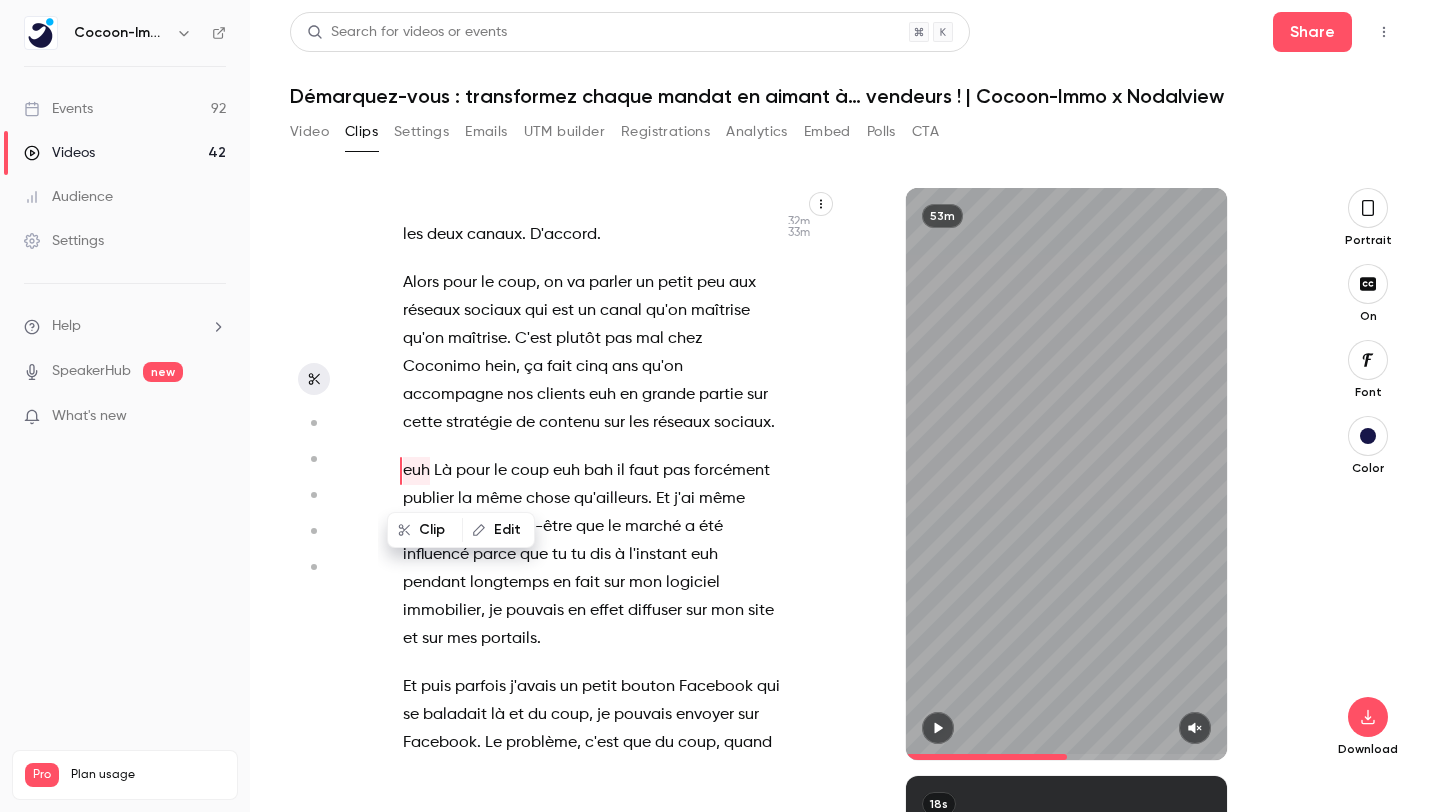 scroll, scrollTop: 31296, scrollLeft: 0, axis: vertical 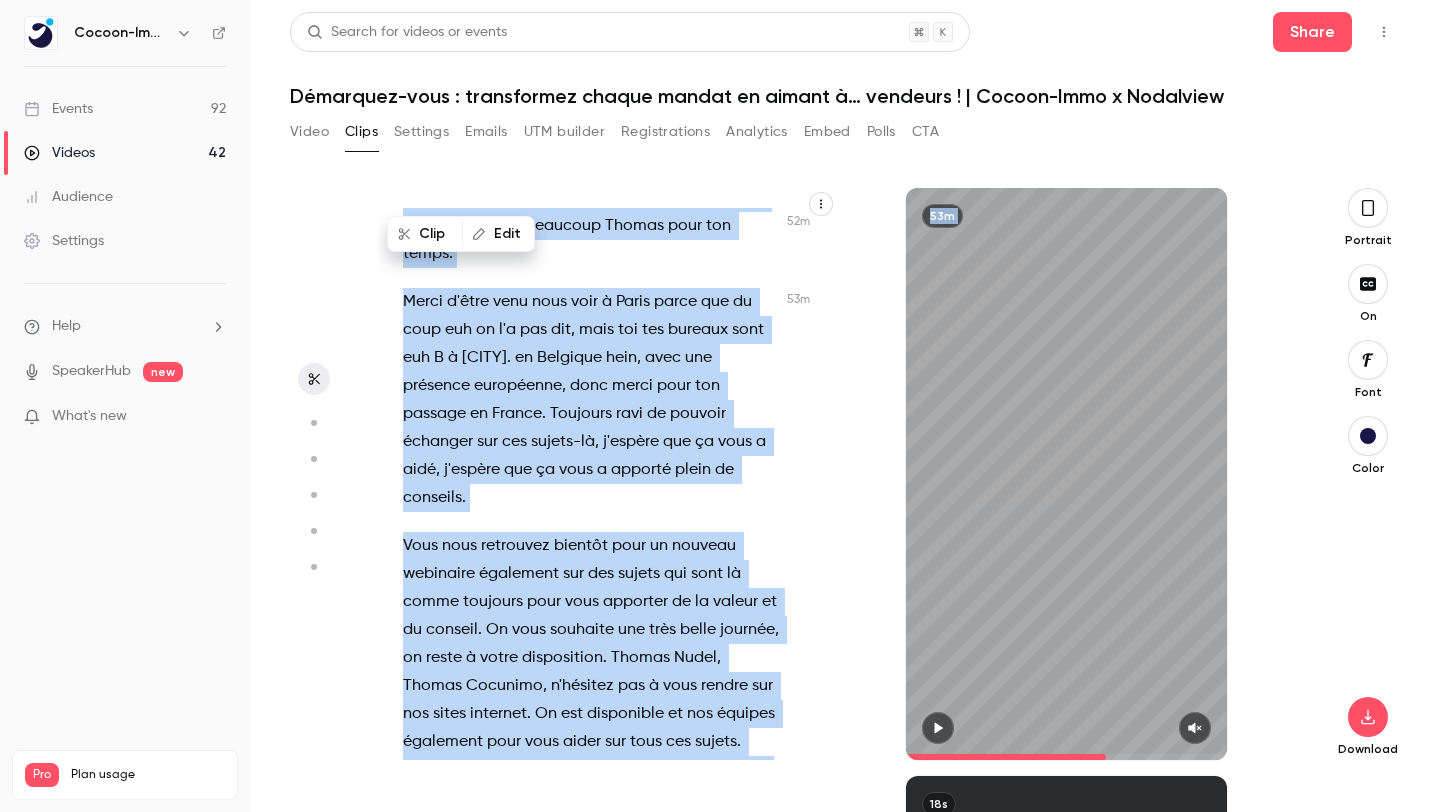 drag, startPoint x: 405, startPoint y: 475, endPoint x: 566, endPoint y: 811, distance: 372.58154 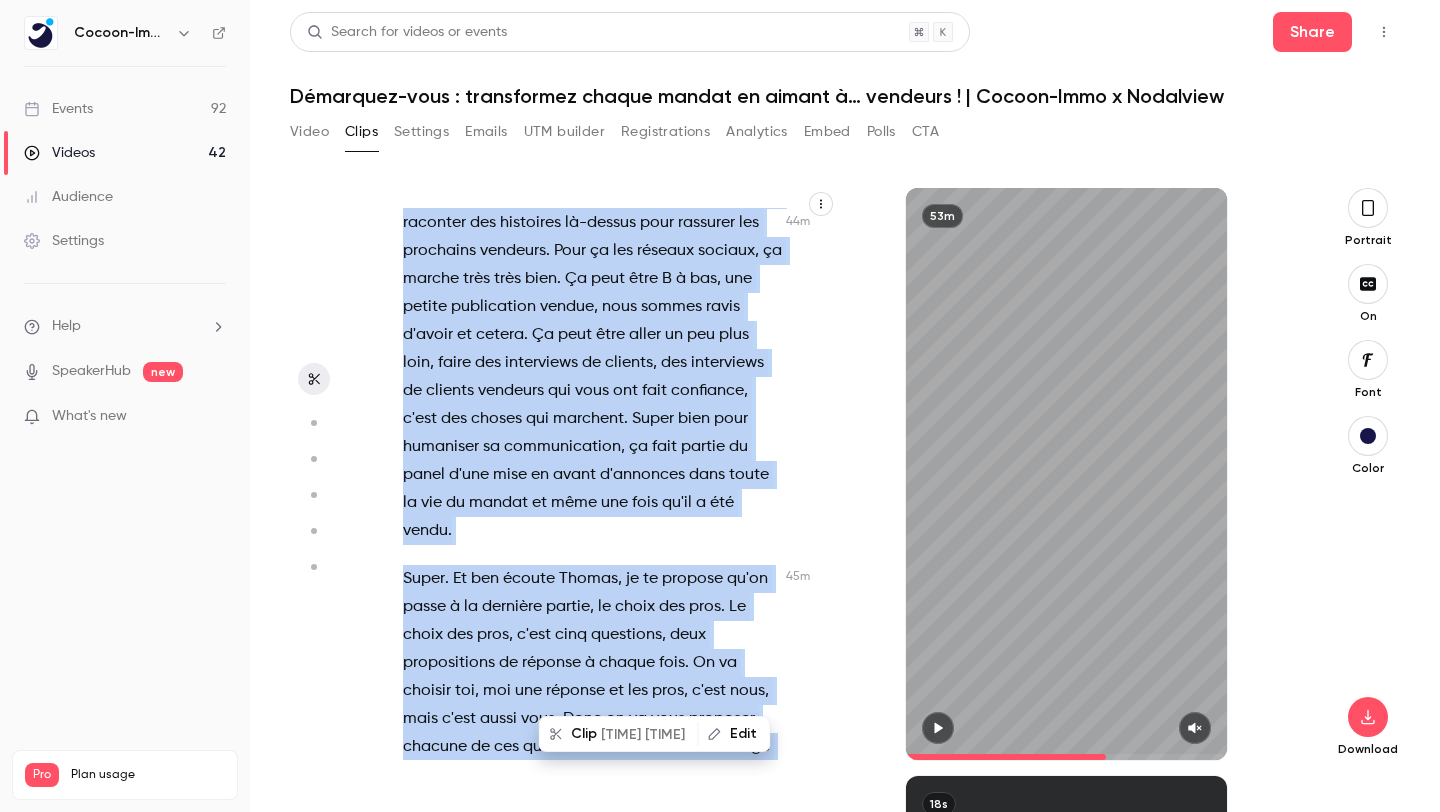 scroll, scrollTop: 42258, scrollLeft: 0, axis: vertical 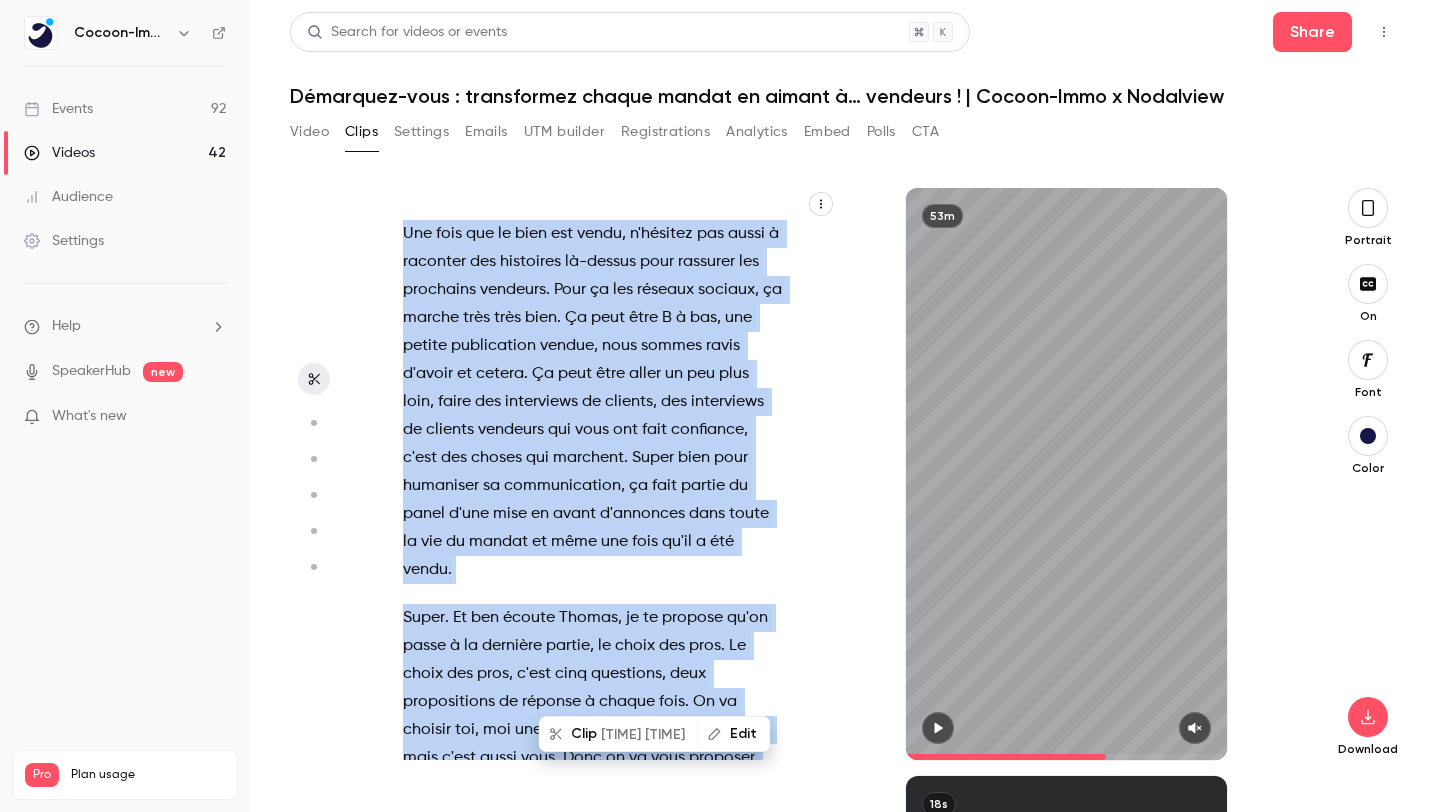 click on "interviews" at bounding box center (541, 402) 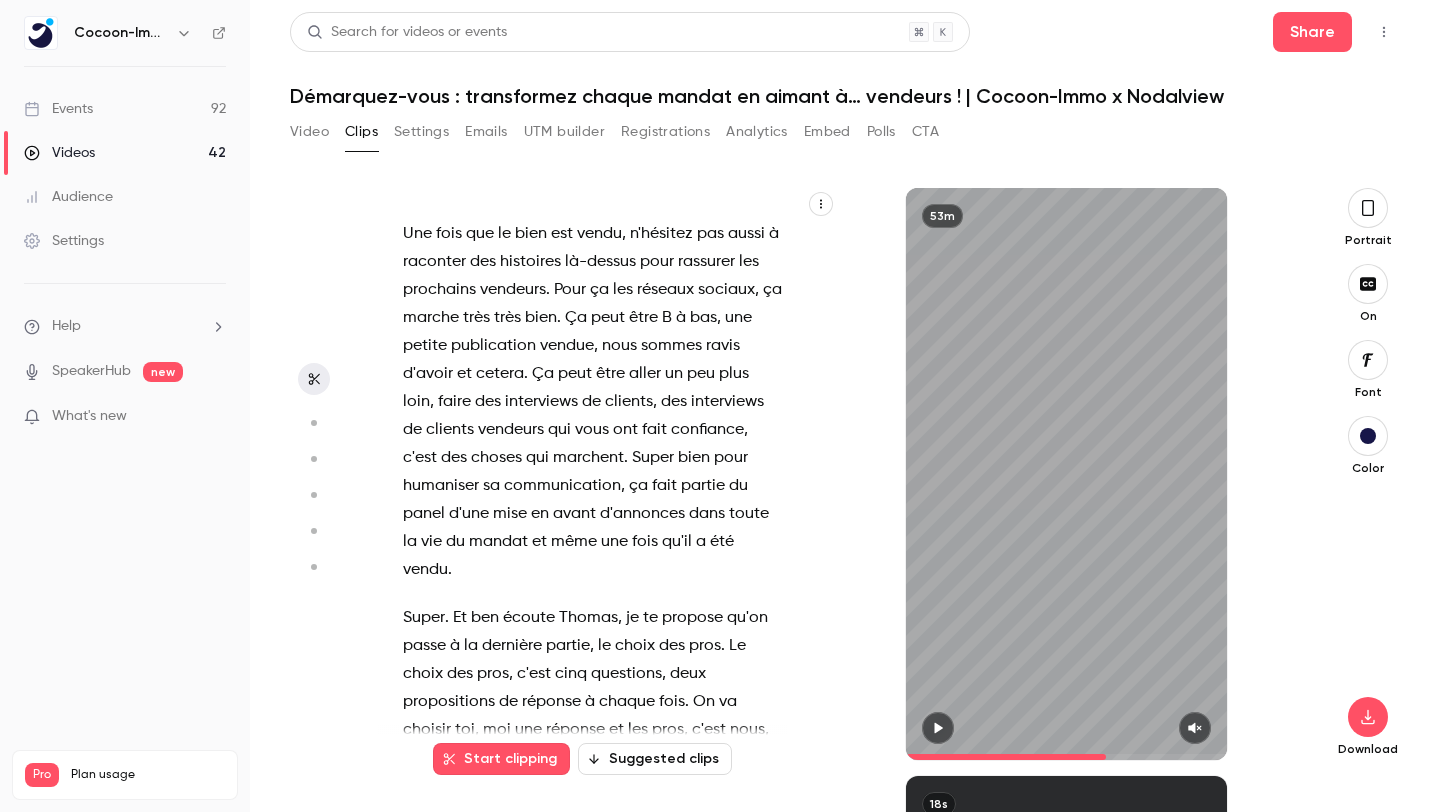 click on "peut" at bounding box center (575, 374) 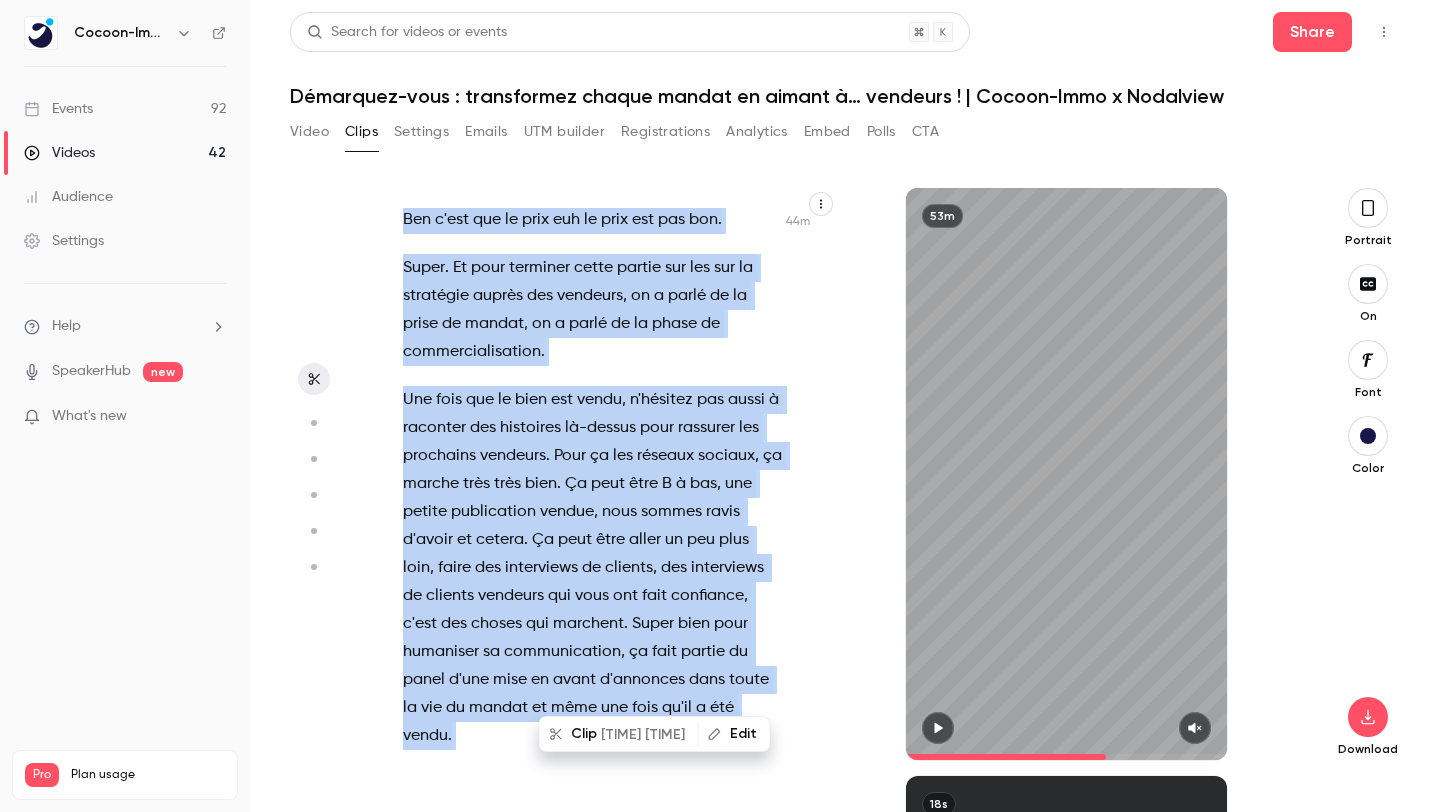 scroll, scrollTop: 29290, scrollLeft: 0, axis: vertical 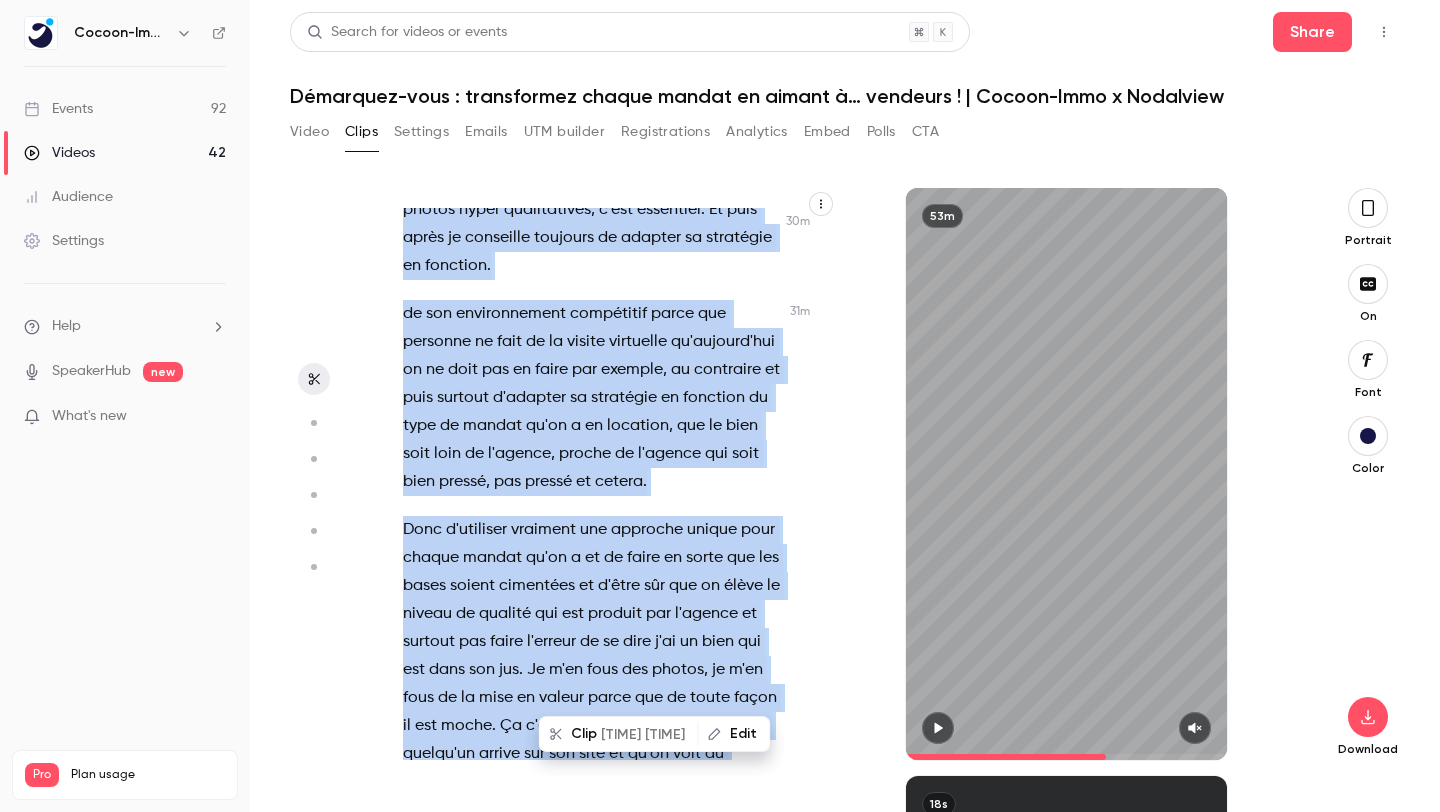 type on "*" 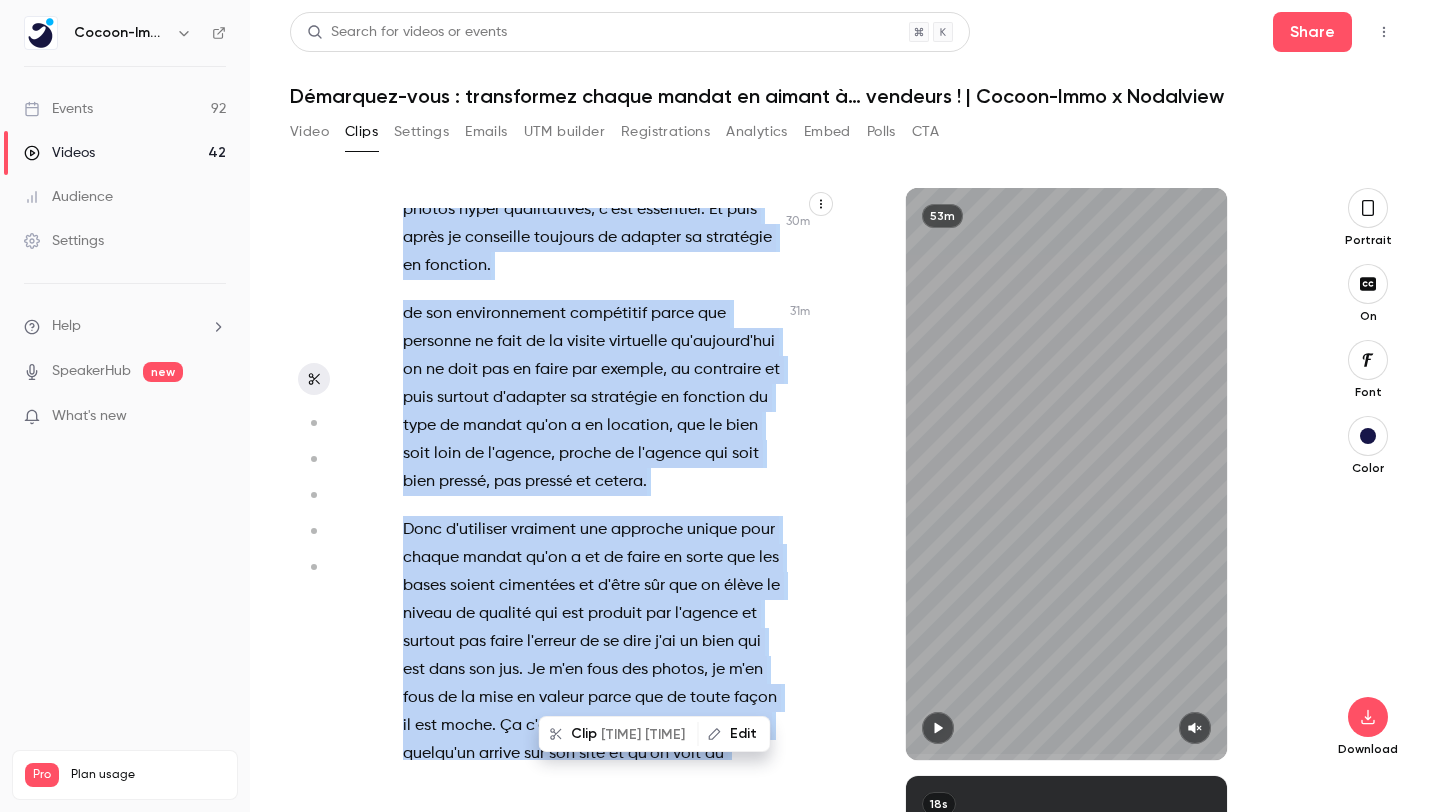 scroll, scrollTop: 0, scrollLeft: 0, axis: both 